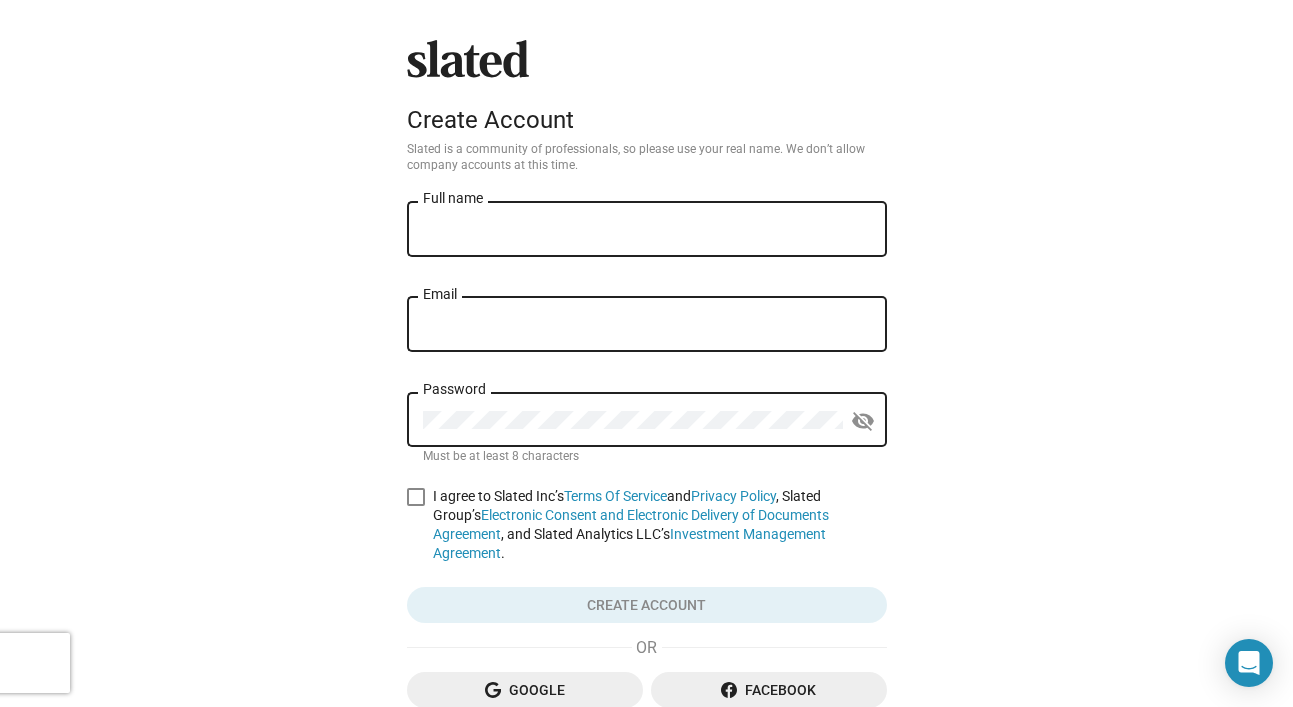 scroll, scrollTop: 0, scrollLeft: 0, axis: both 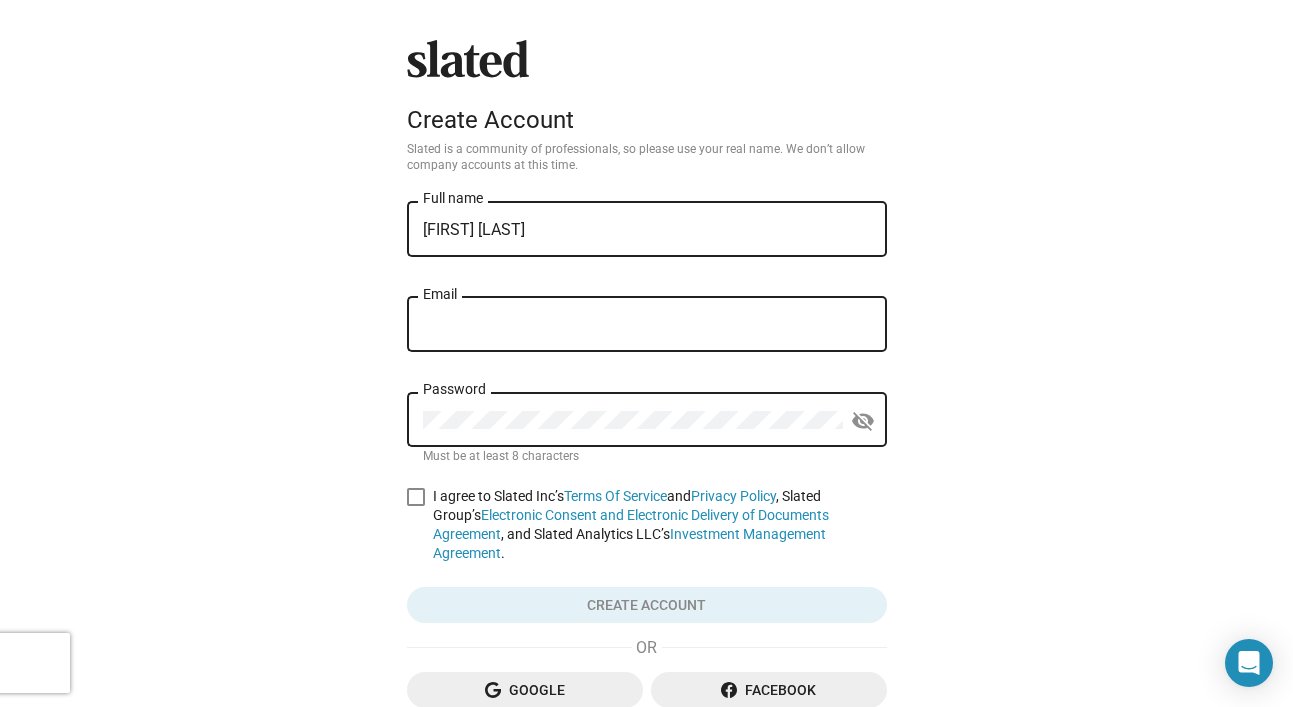 type on "de.tulebayev@gmail.com" 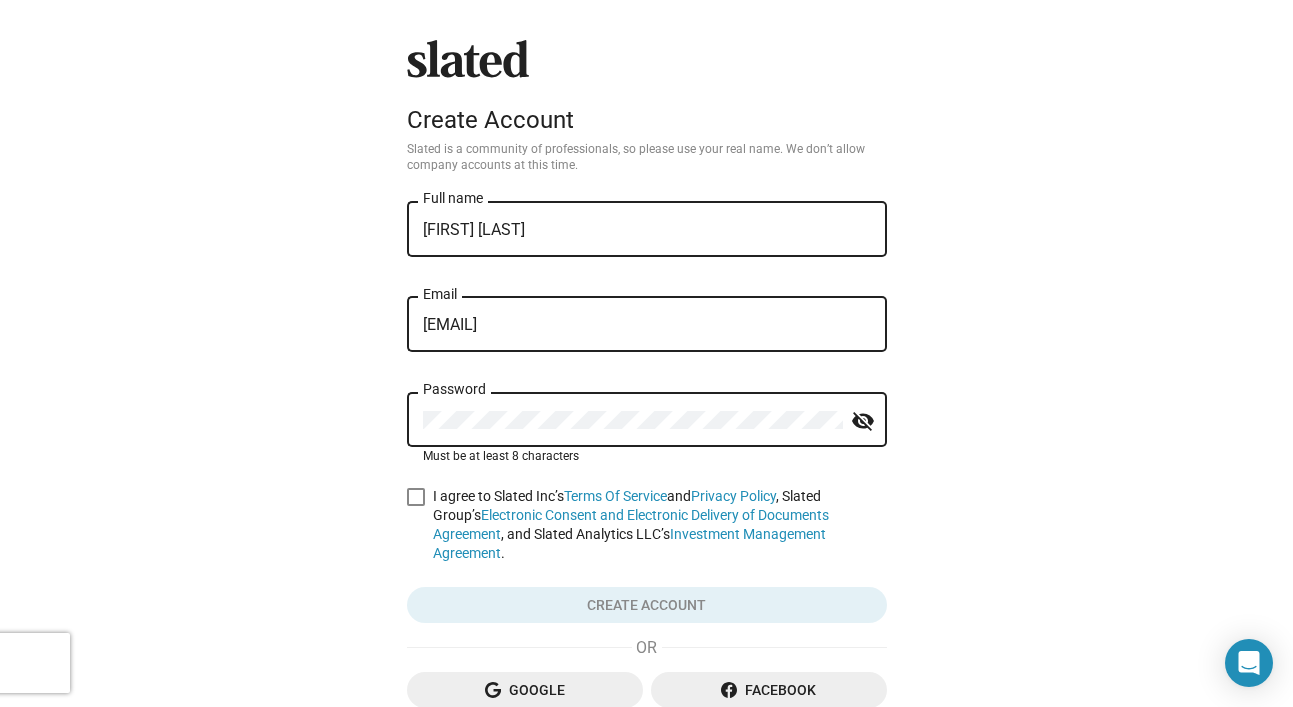 click at bounding box center (416, 497) 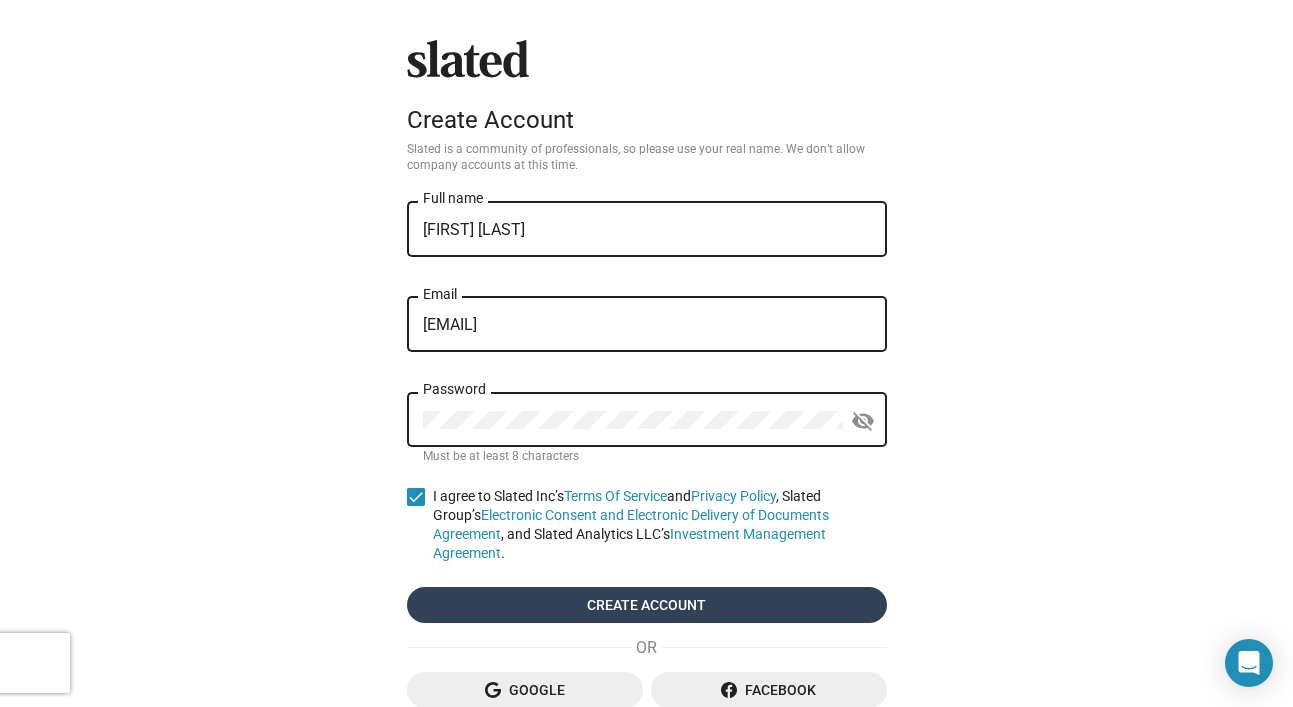 click on "Create account" at bounding box center [647, 605] 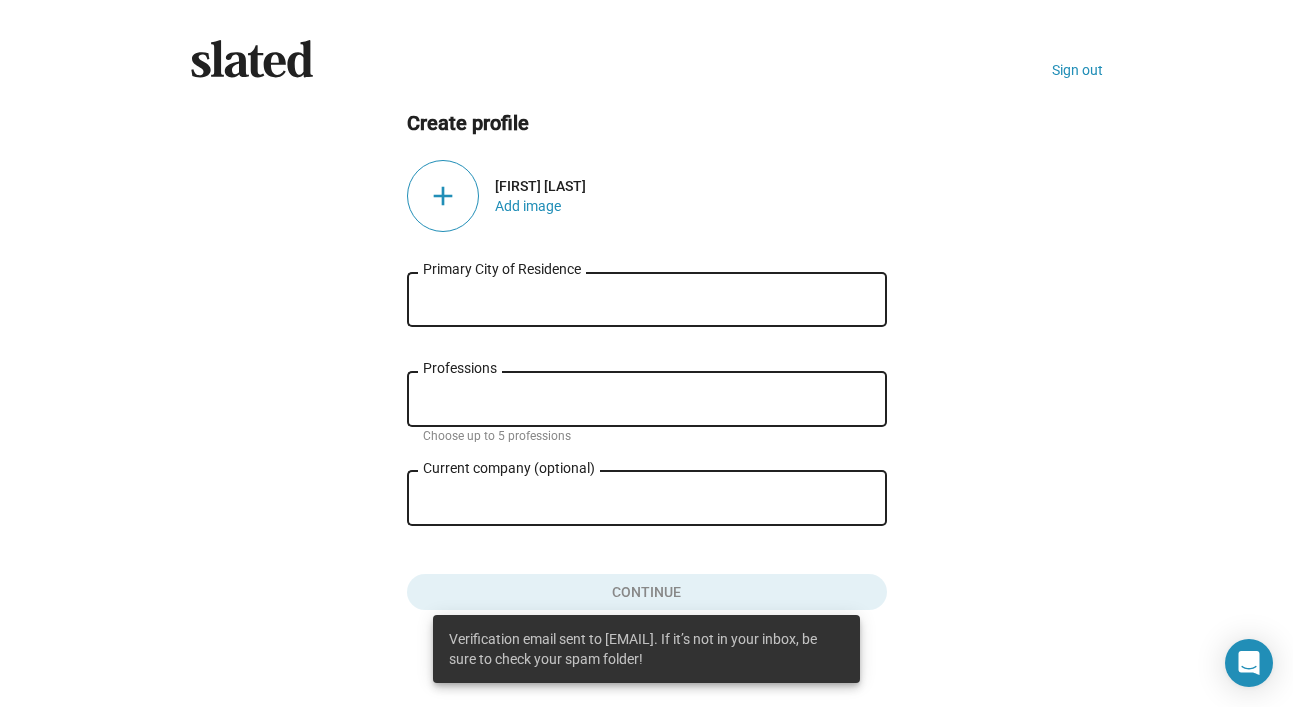 click on "Primary City of Residence" at bounding box center (647, 297) 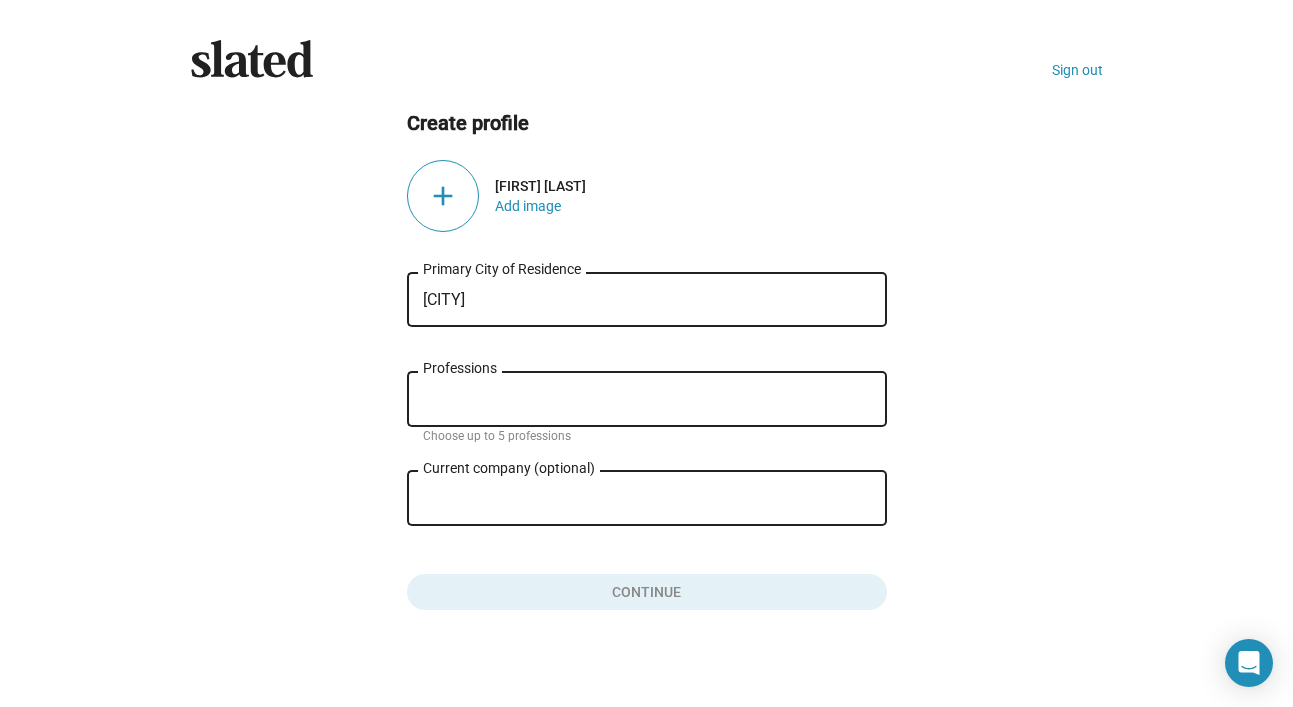 type on "almaty" 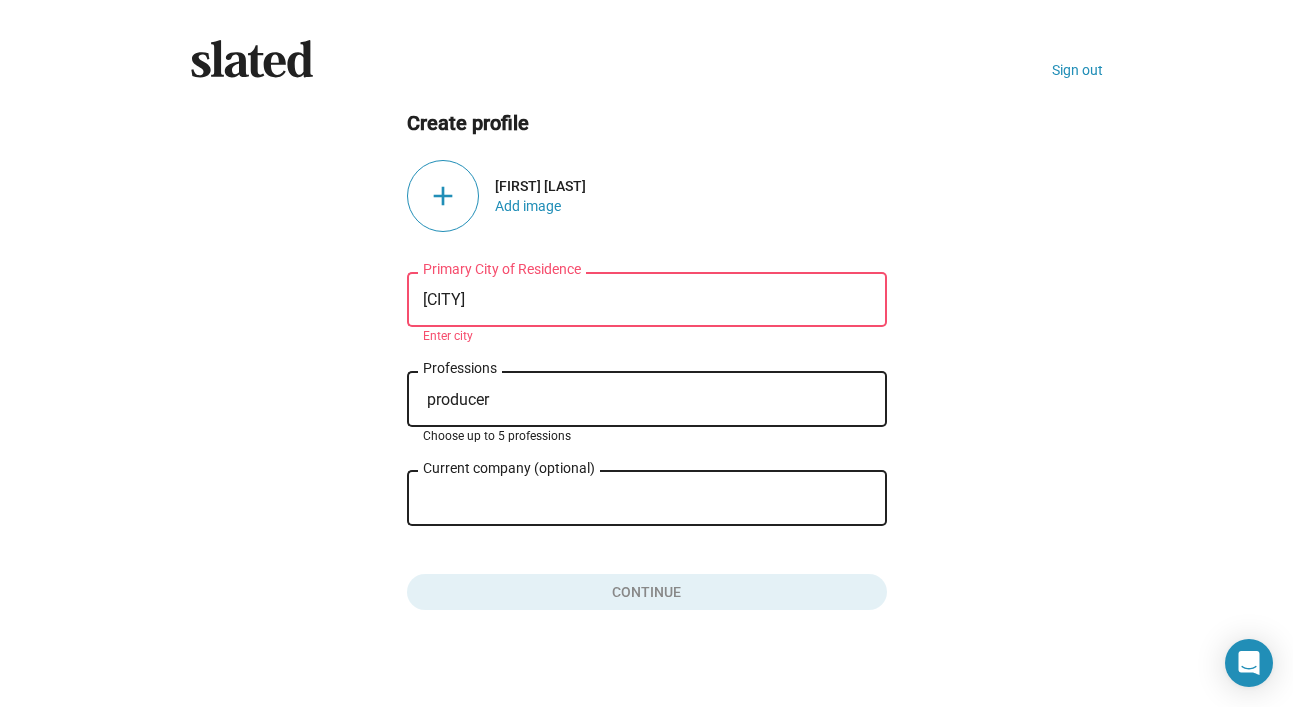 type on "producer" 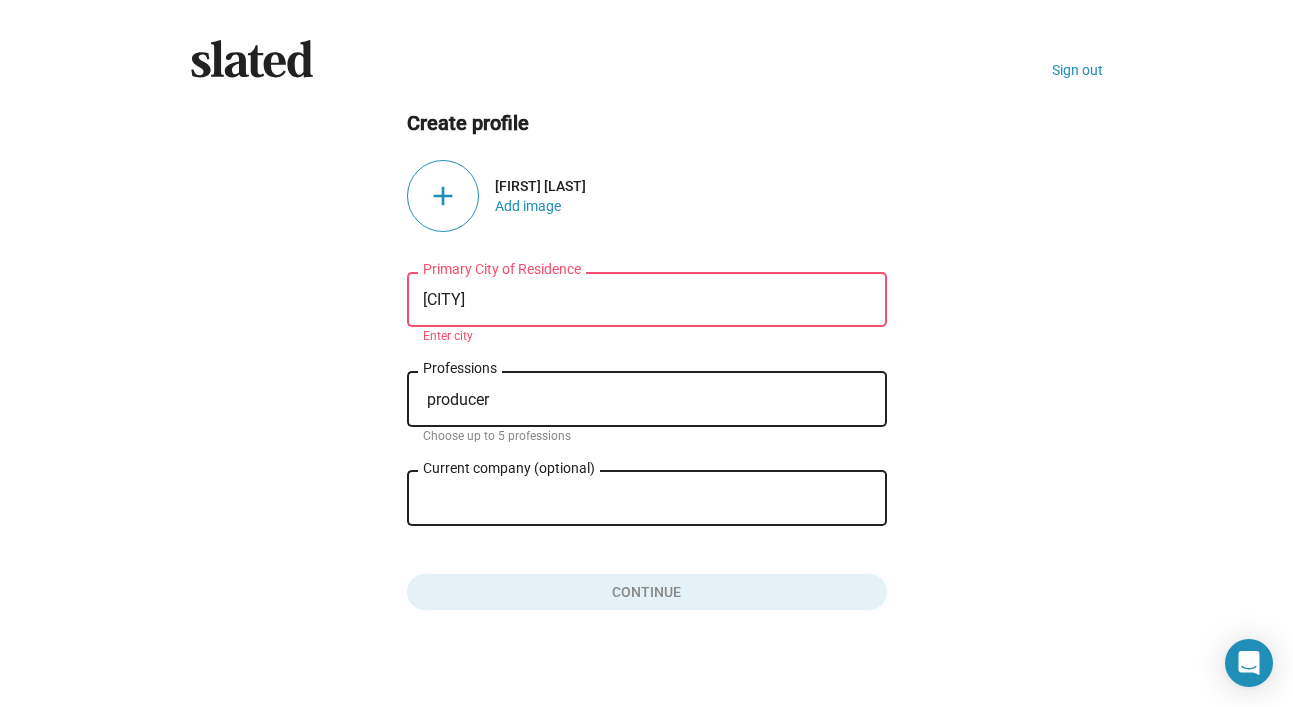click on "almaty" at bounding box center (647, 300) 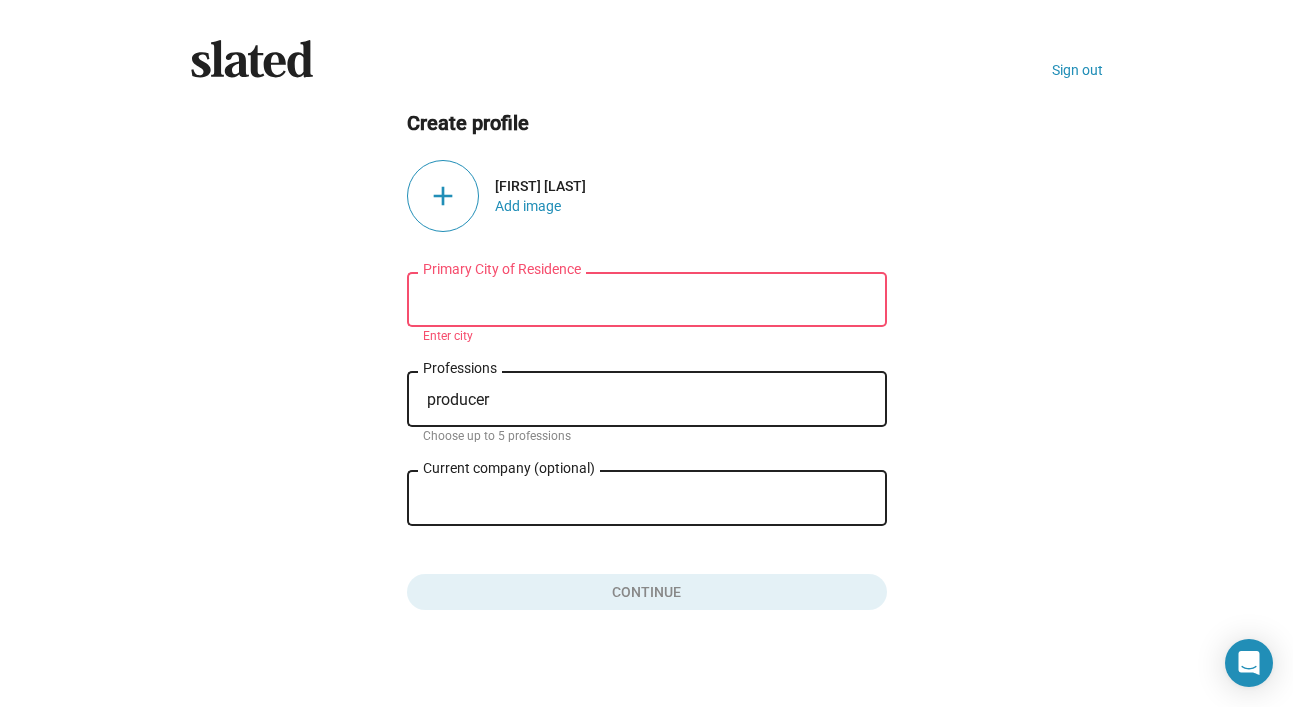 click on "producer Professions" at bounding box center [647, 397] 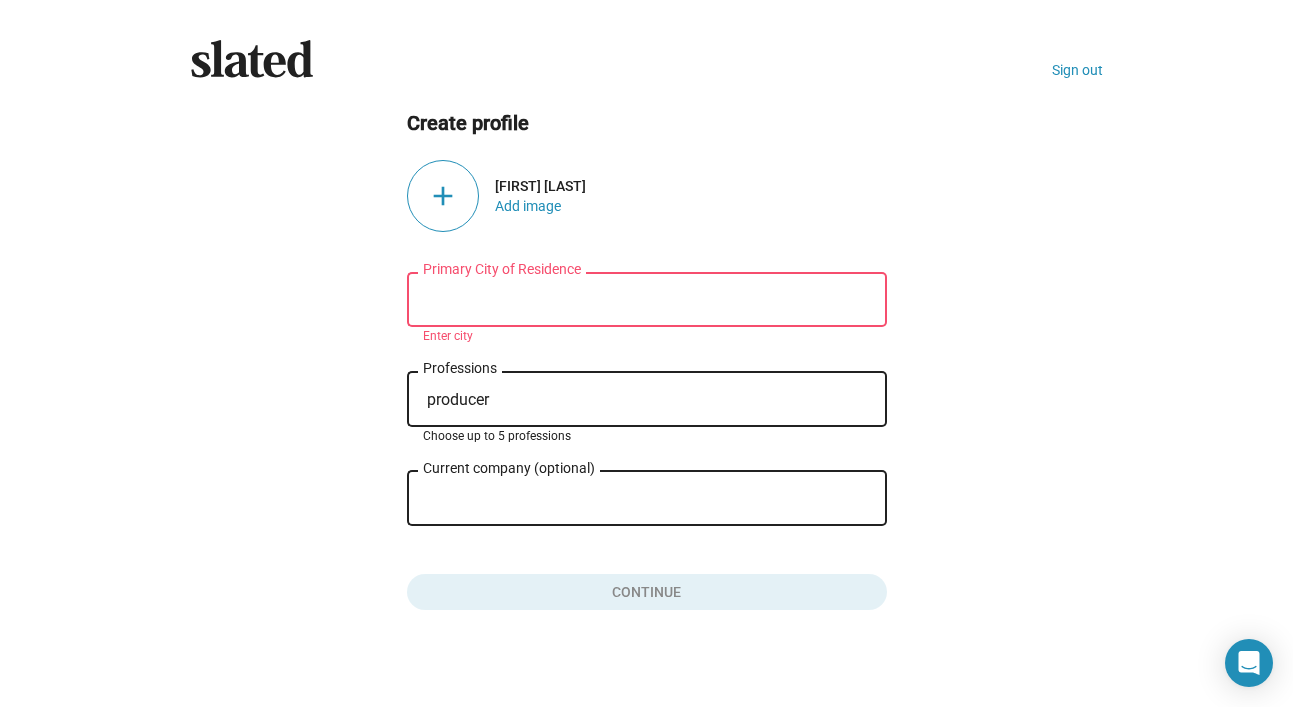 click on "Create profile add  Darkhan Tulebayev  Add image   Primary City of Residence Enter city producer Professions Choose up to 5 professions Current company (optional) close Role at company  Continue" at bounding box center [647, 360] 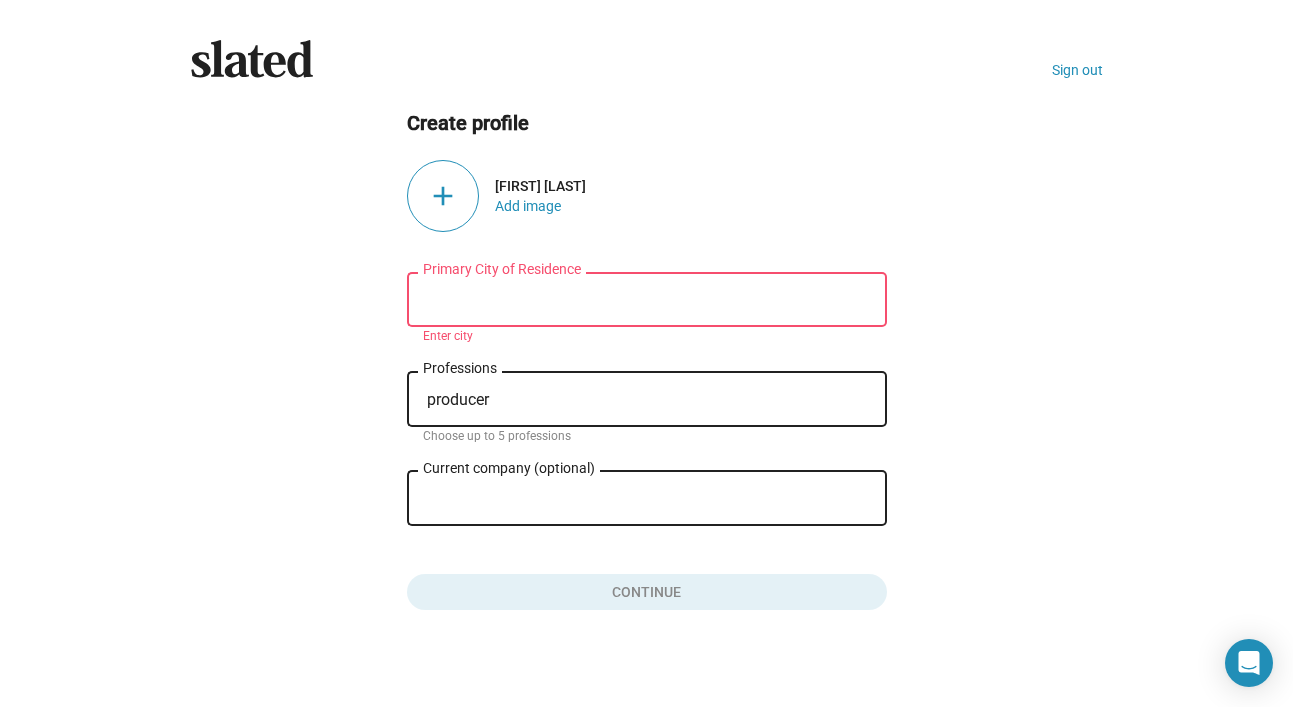 click on "Create profile add  Darkhan Tulebayev  Add image   Primary City of Residence Enter city producer Professions Choose up to 5 professions Current company (optional) close Role at company  Continue" at bounding box center [647, 360] 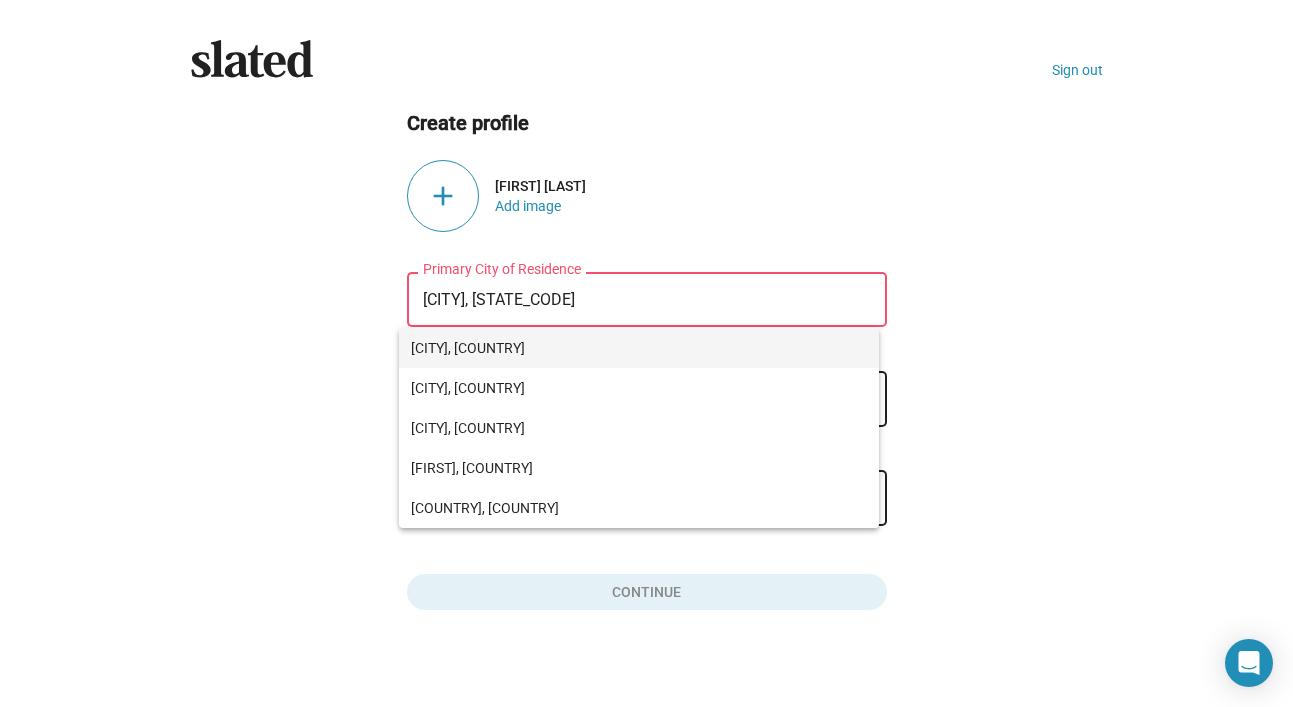 type on "Almaty, Ka" 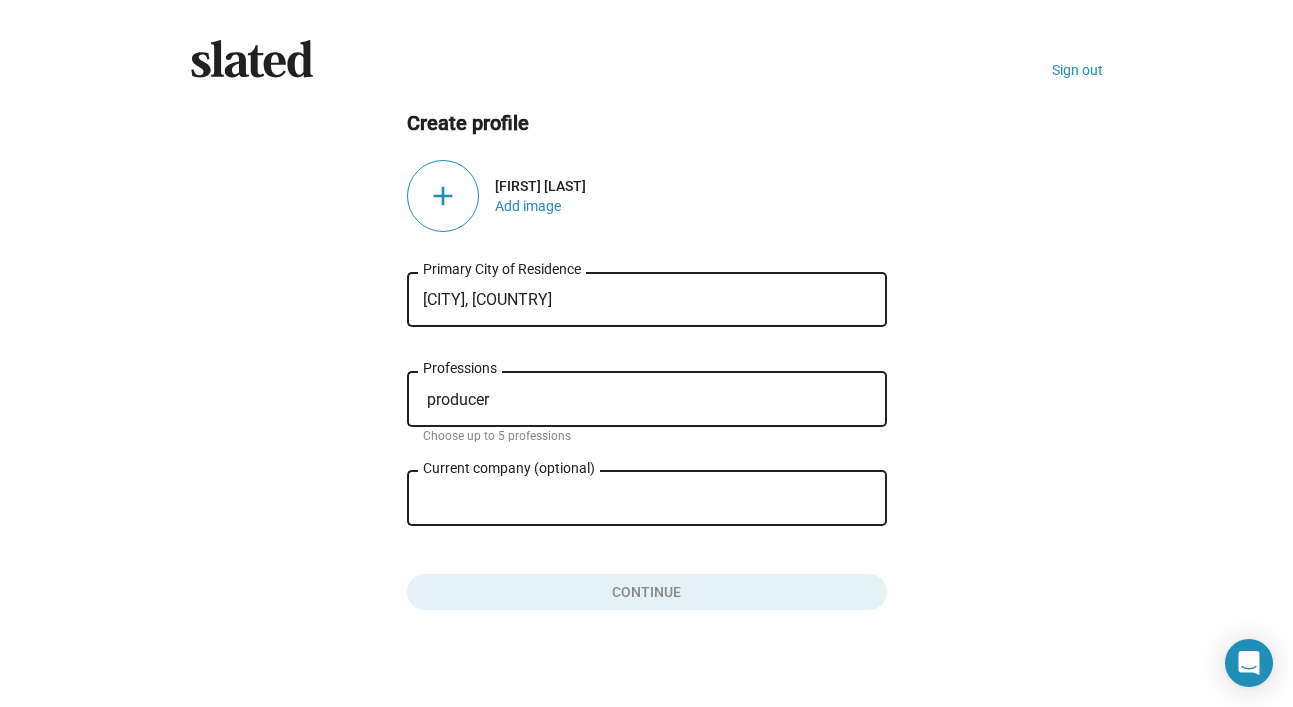 click on "Create profile add  Darkhan Tulebayev  Add image   Almaty, Kazakhstan Primary City of Residence producer Professions Choose up to 5 professions Current company (optional) close Role at company  Continue" at bounding box center [647, 360] 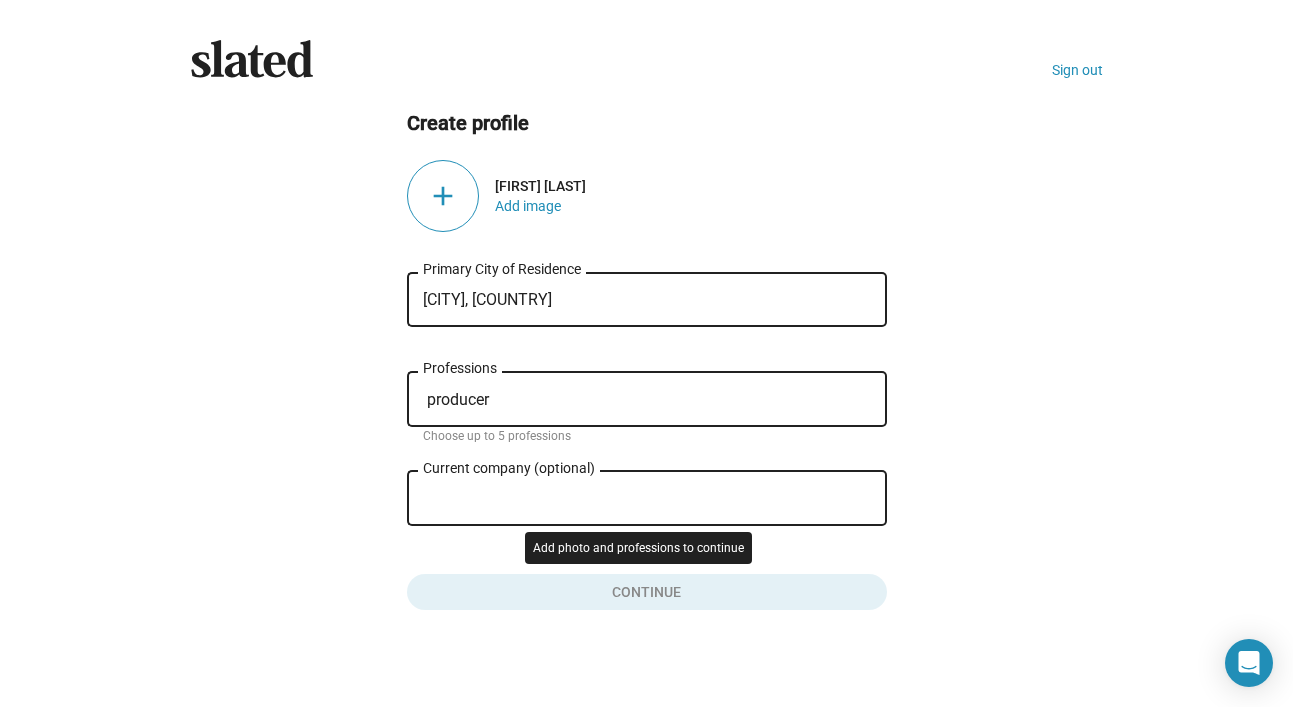 click at bounding box center (647, 588) 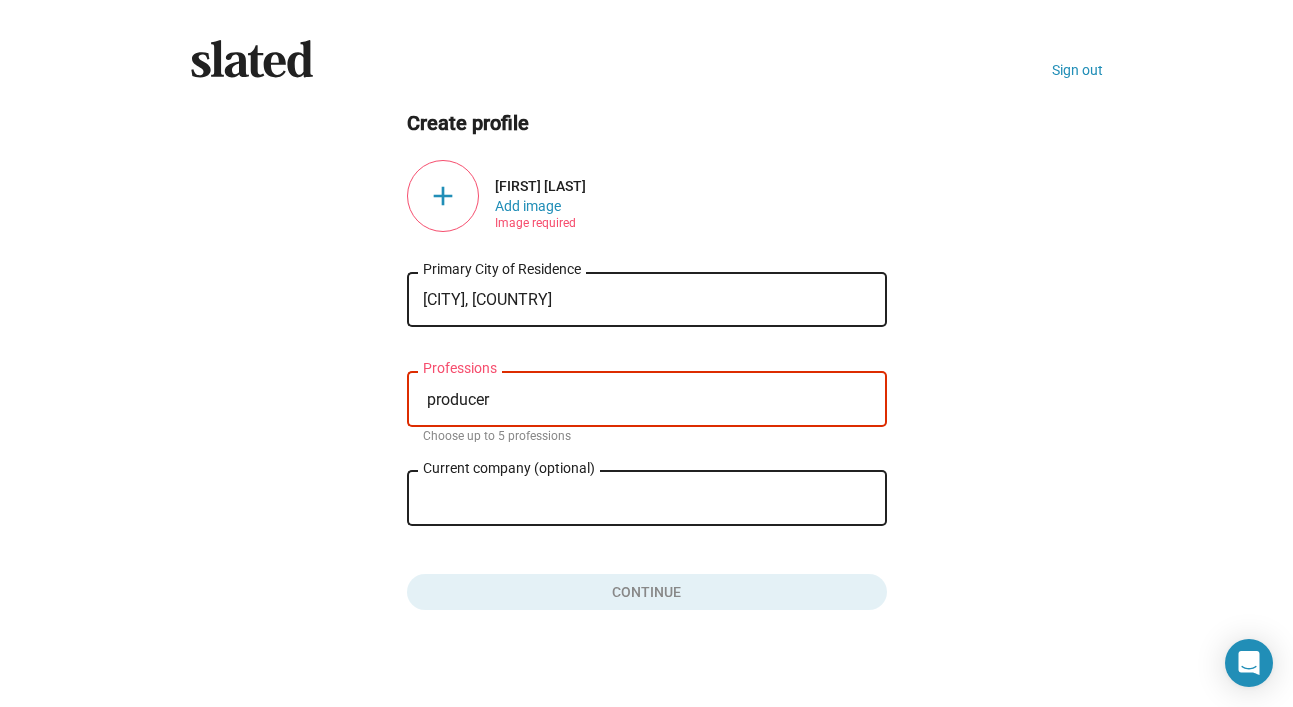 click on "add" at bounding box center (443, 196) 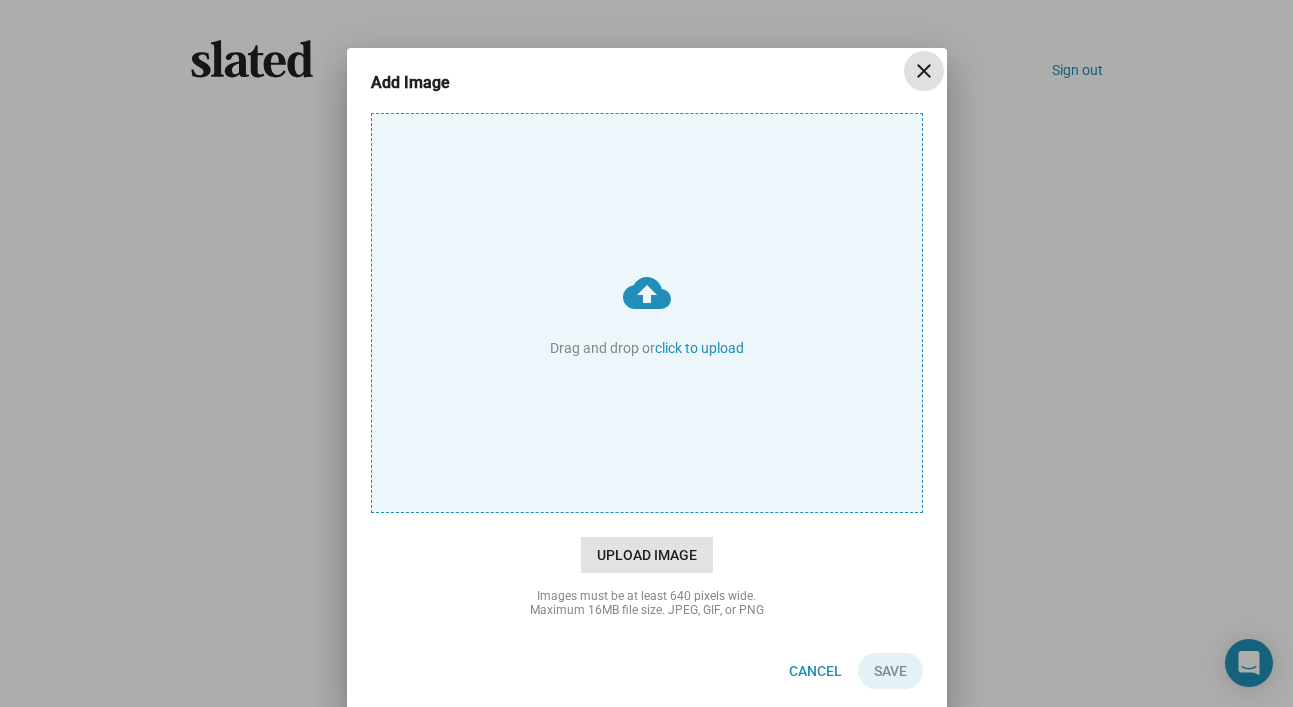 click on "Upload Image" at bounding box center [647, 555] 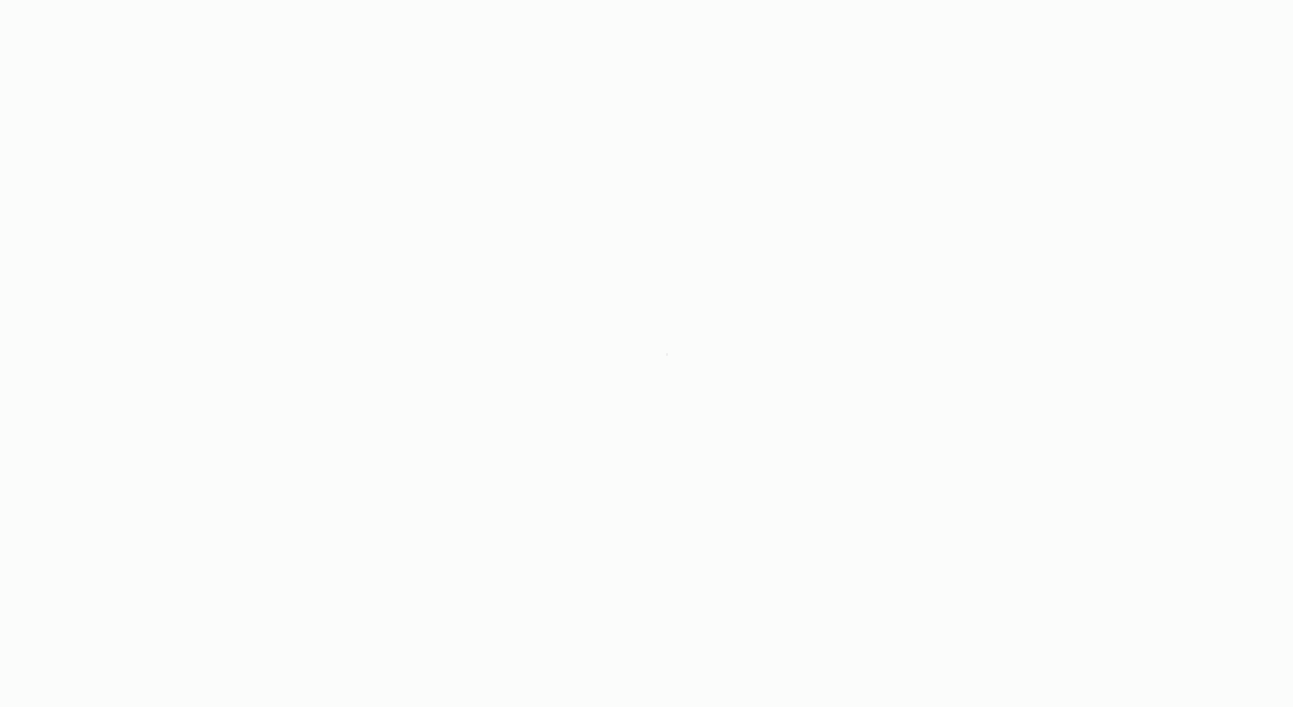 scroll, scrollTop: 0, scrollLeft: 0, axis: both 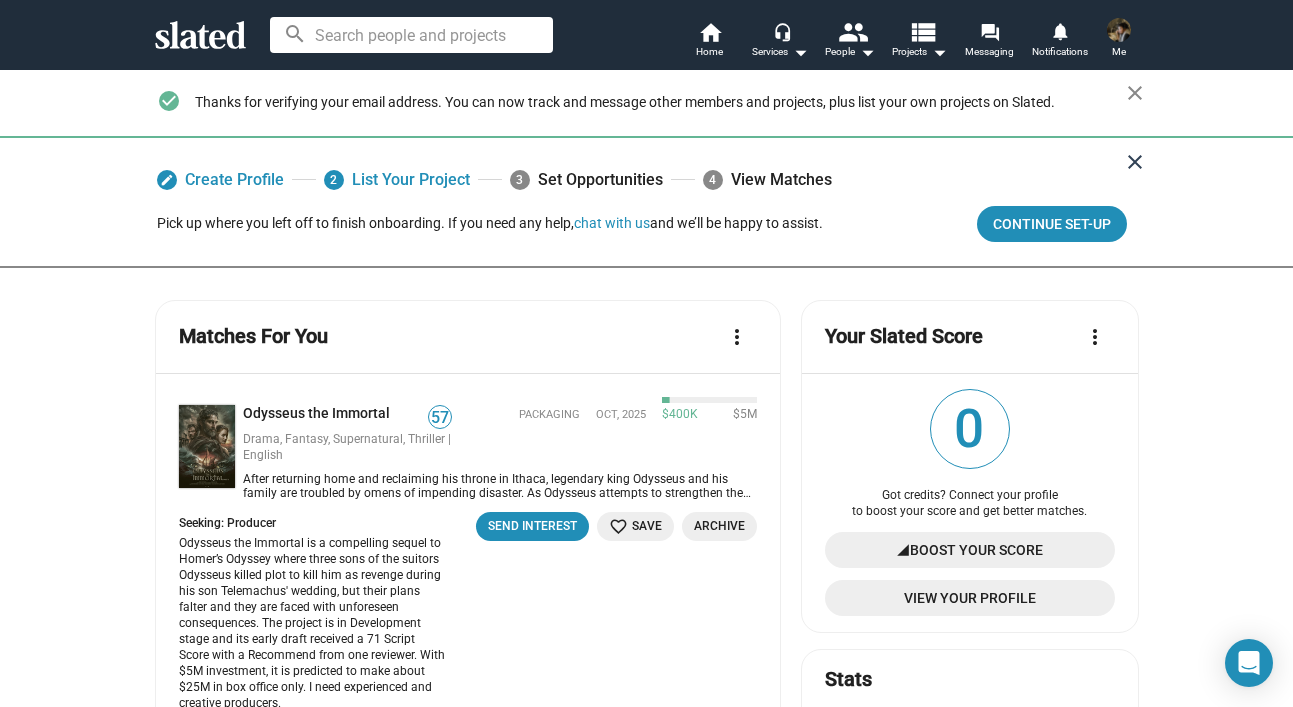 click on "close" at bounding box center (1135, 162) 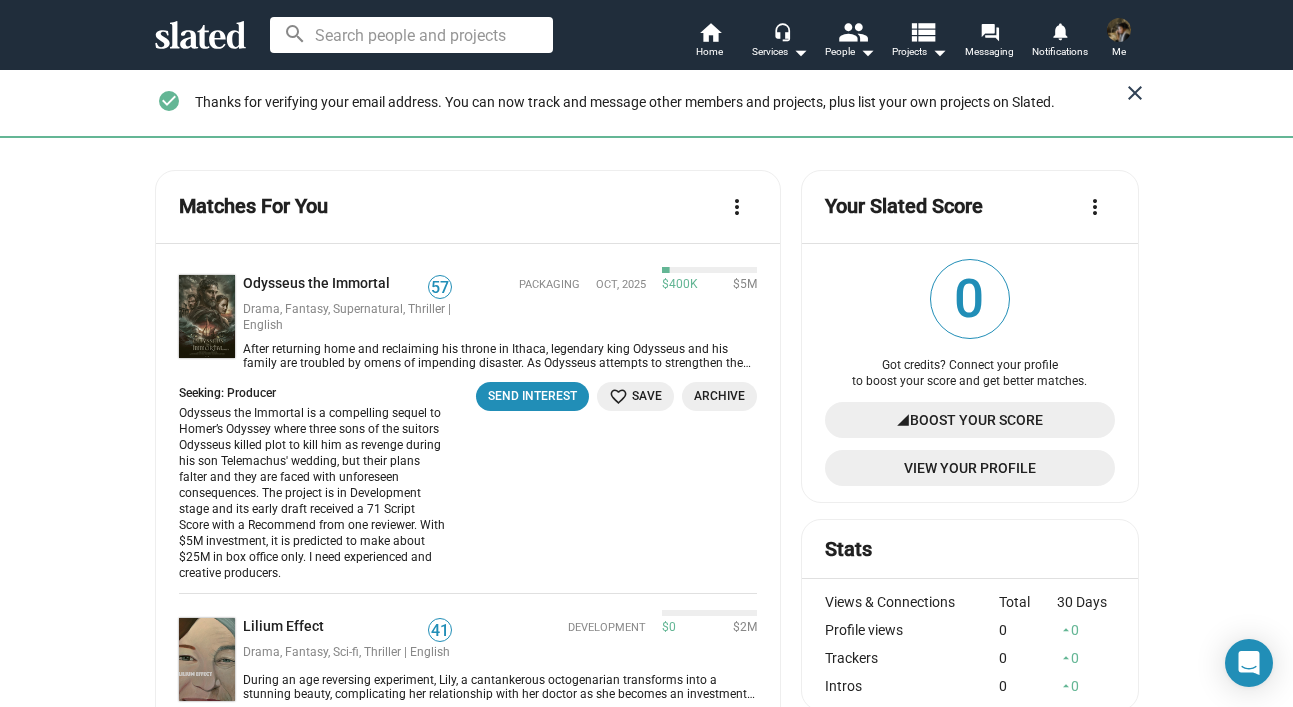 click on "close" at bounding box center (1135, 93) 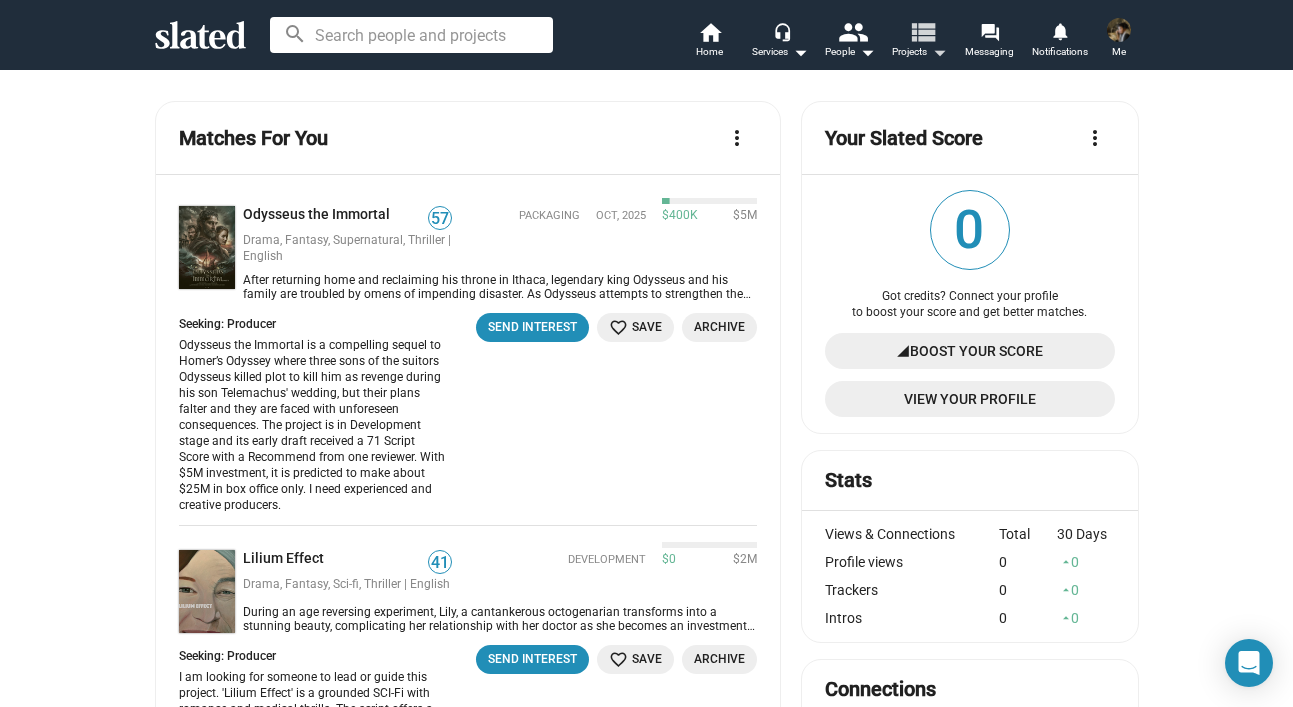 click on "view_list" at bounding box center [921, 31] 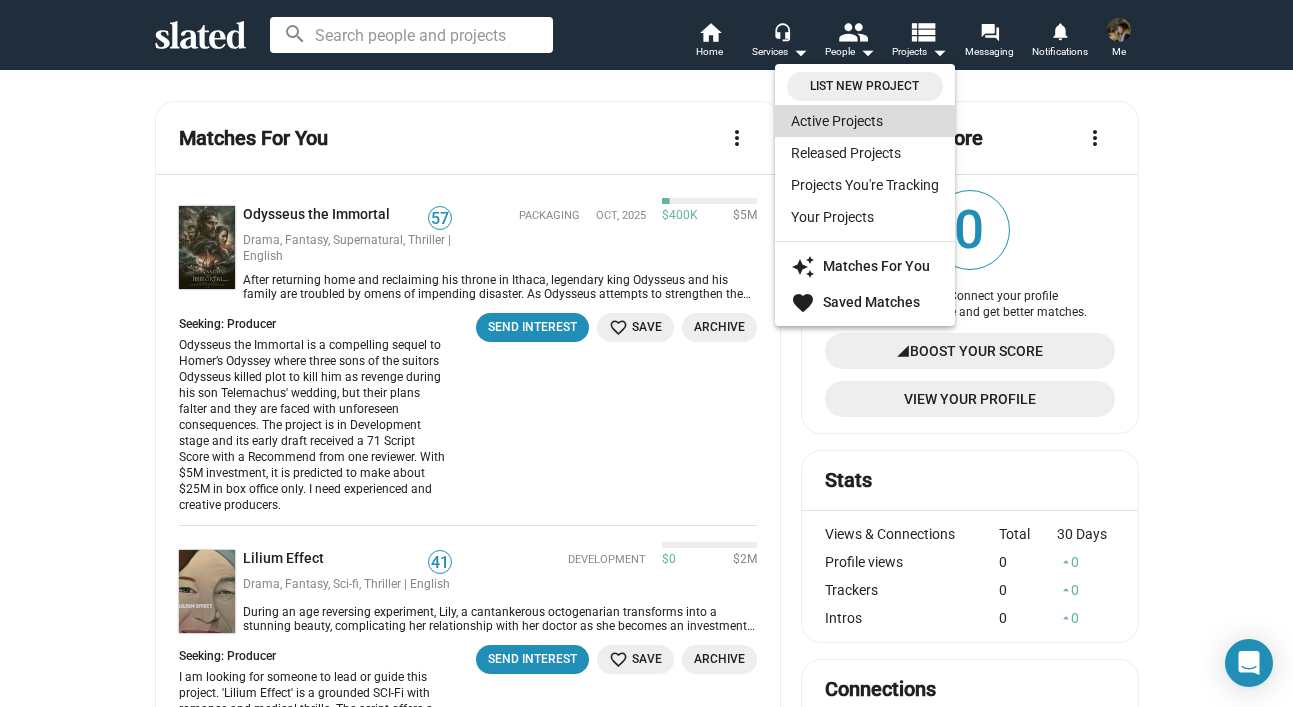 click on "Active Projects" at bounding box center (865, 121) 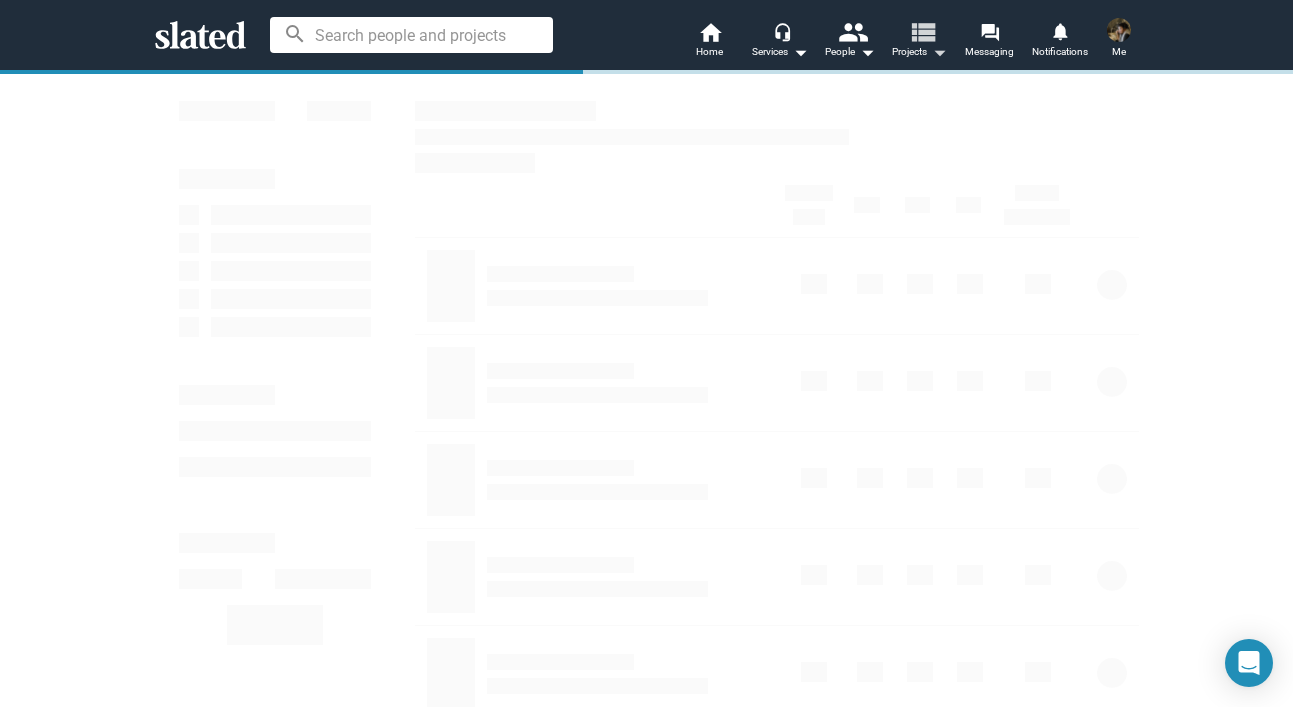 click on "view_list" at bounding box center [921, 31] 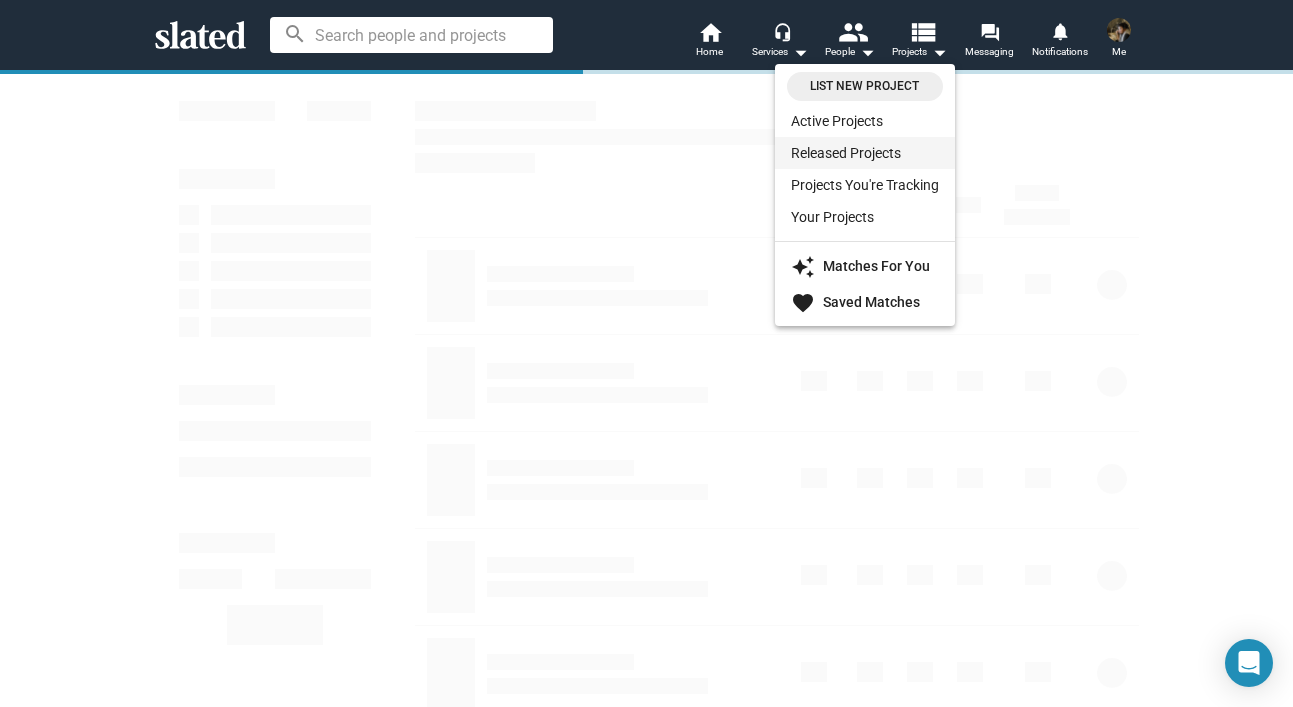 click on "Released Projects" at bounding box center [865, 153] 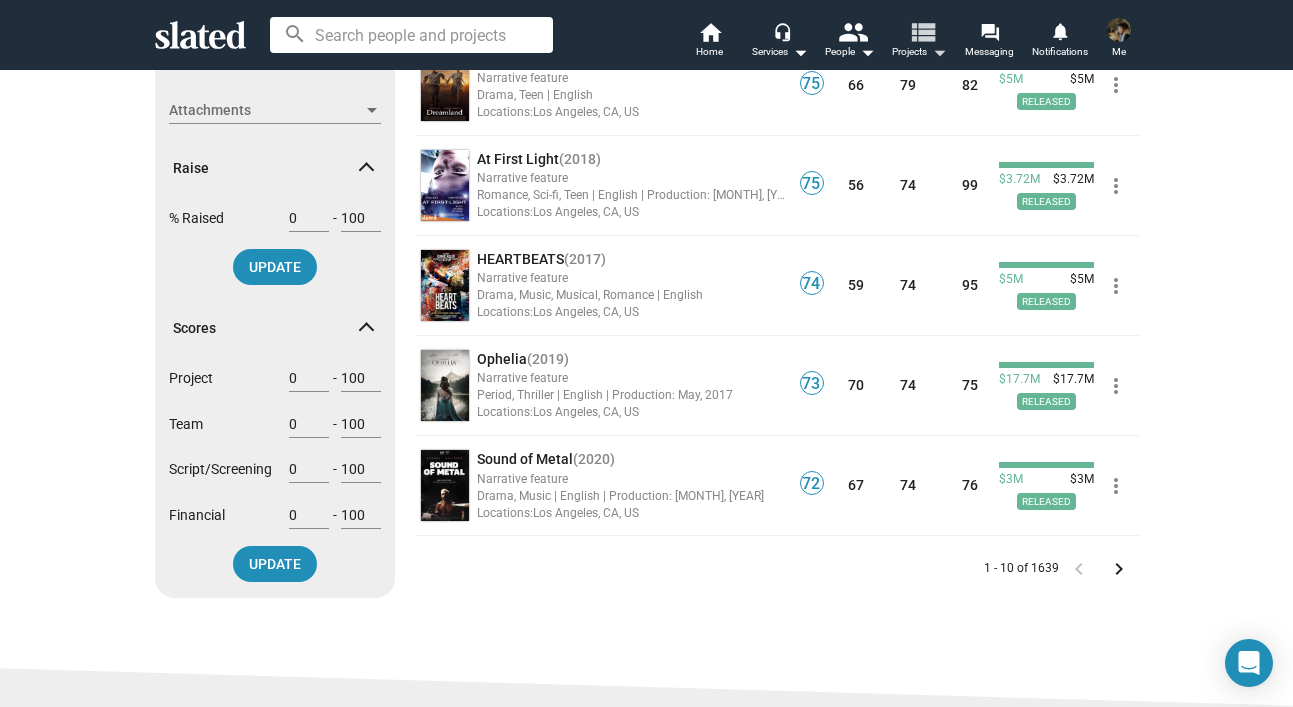 scroll, scrollTop: 704, scrollLeft: 0, axis: vertical 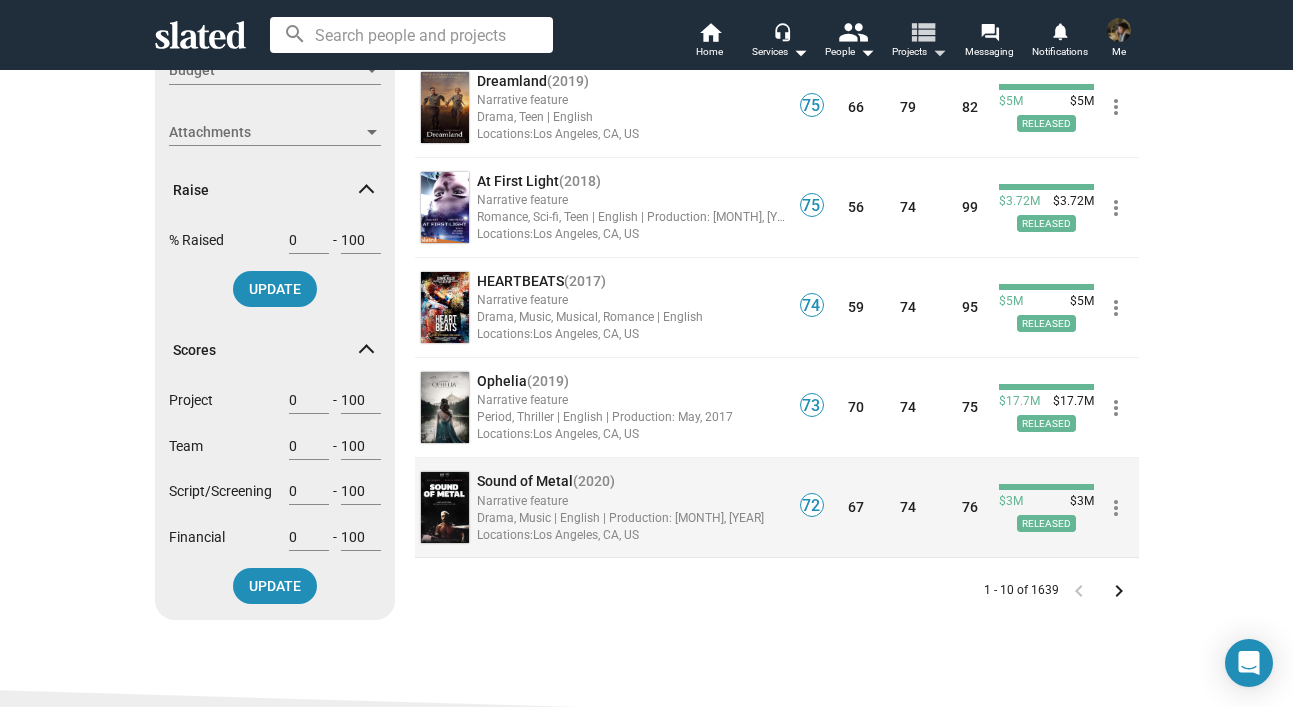 type 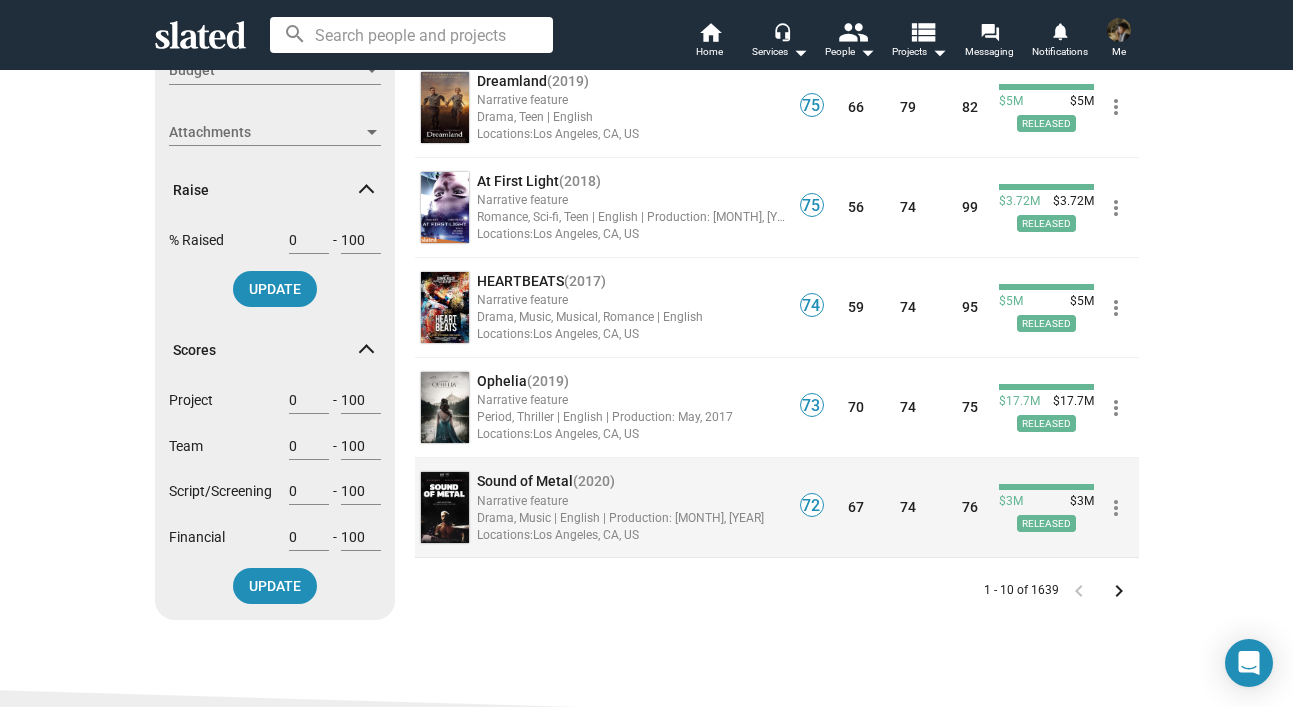click on "Sound of Metal" at bounding box center (525, 481) 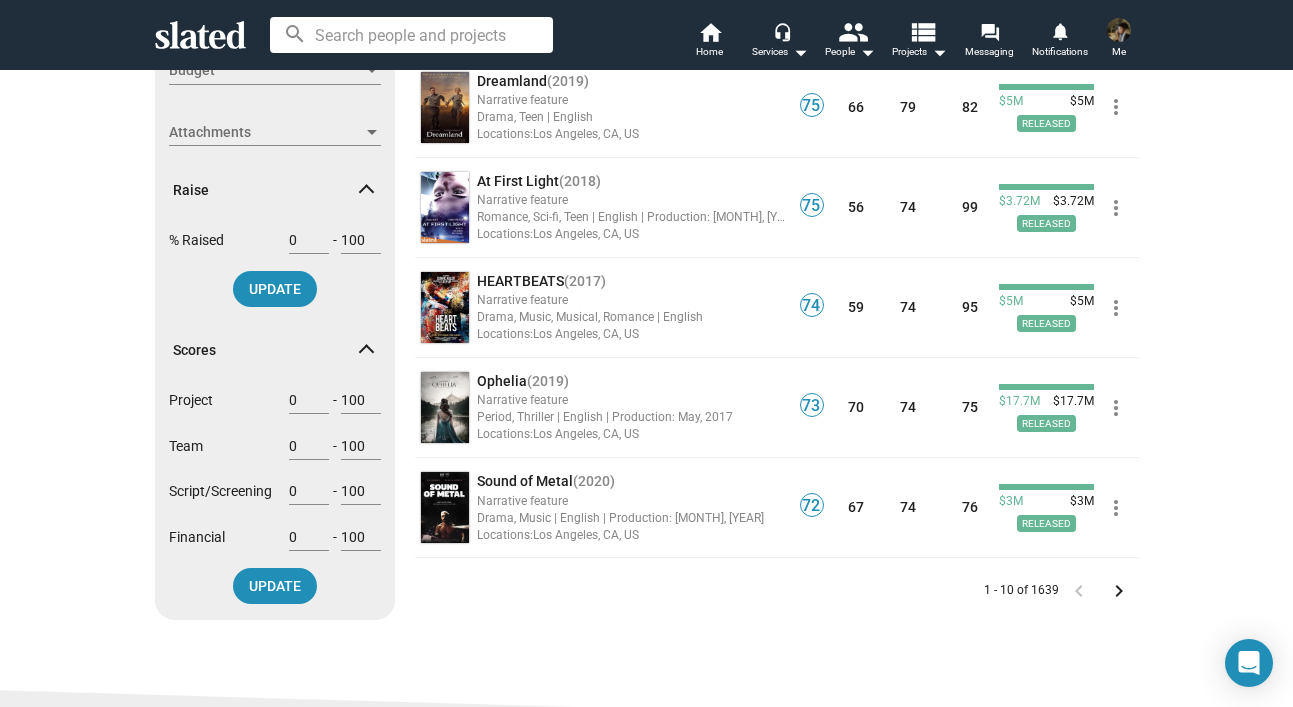 click on "keyboard_arrow_right" at bounding box center (1119, 591) 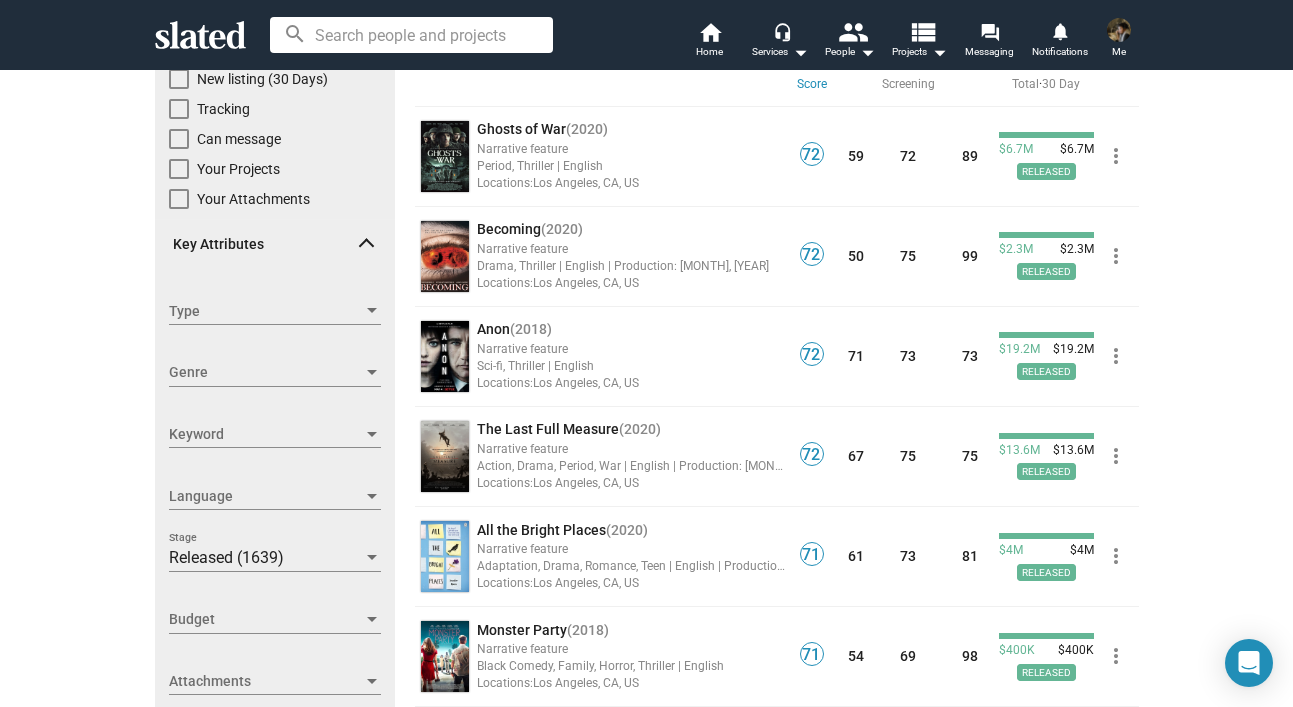 scroll, scrollTop: 164, scrollLeft: 0, axis: vertical 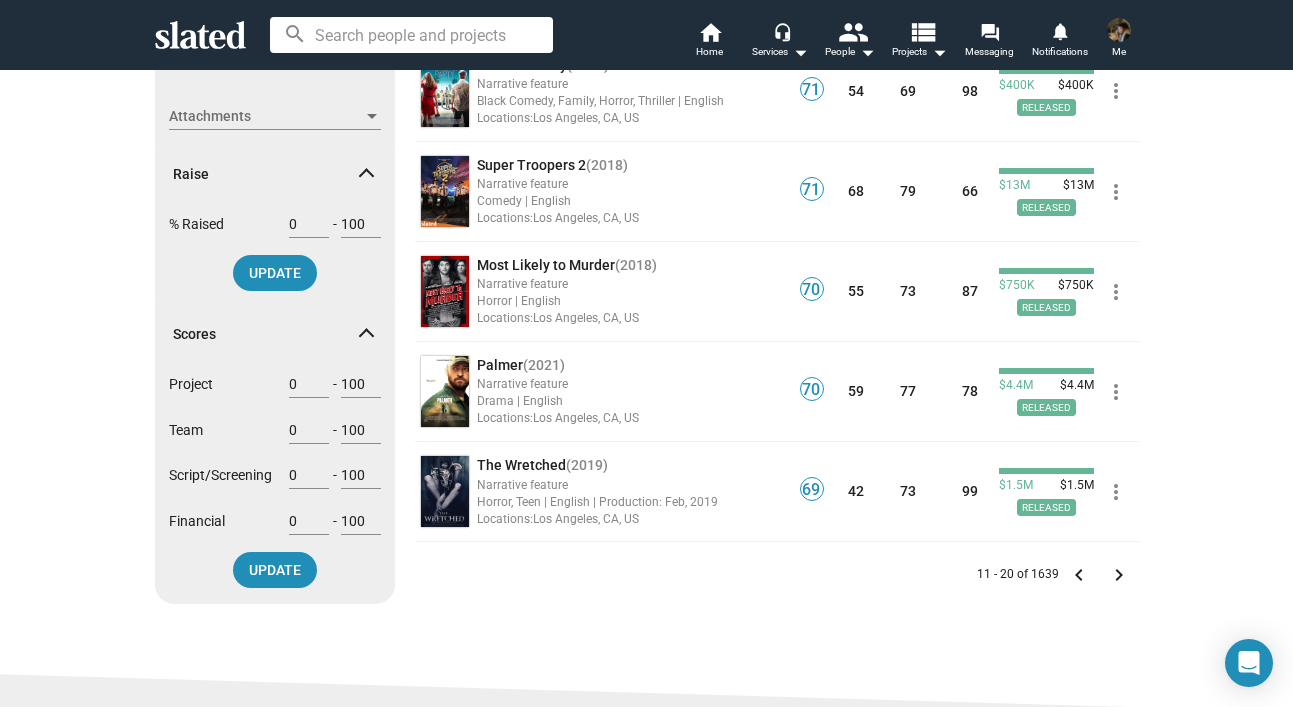 click on "keyboard_arrow_right" at bounding box center (1119, 575) 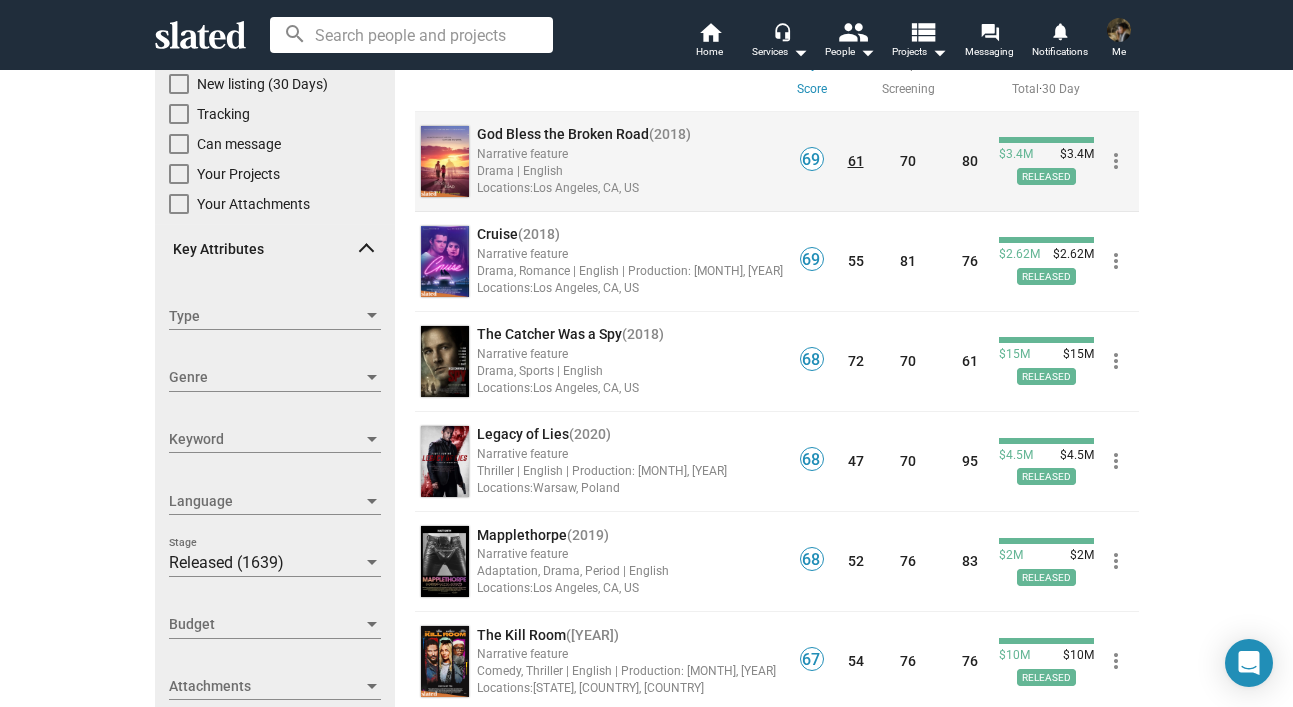 scroll, scrollTop: 0, scrollLeft: 0, axis: both 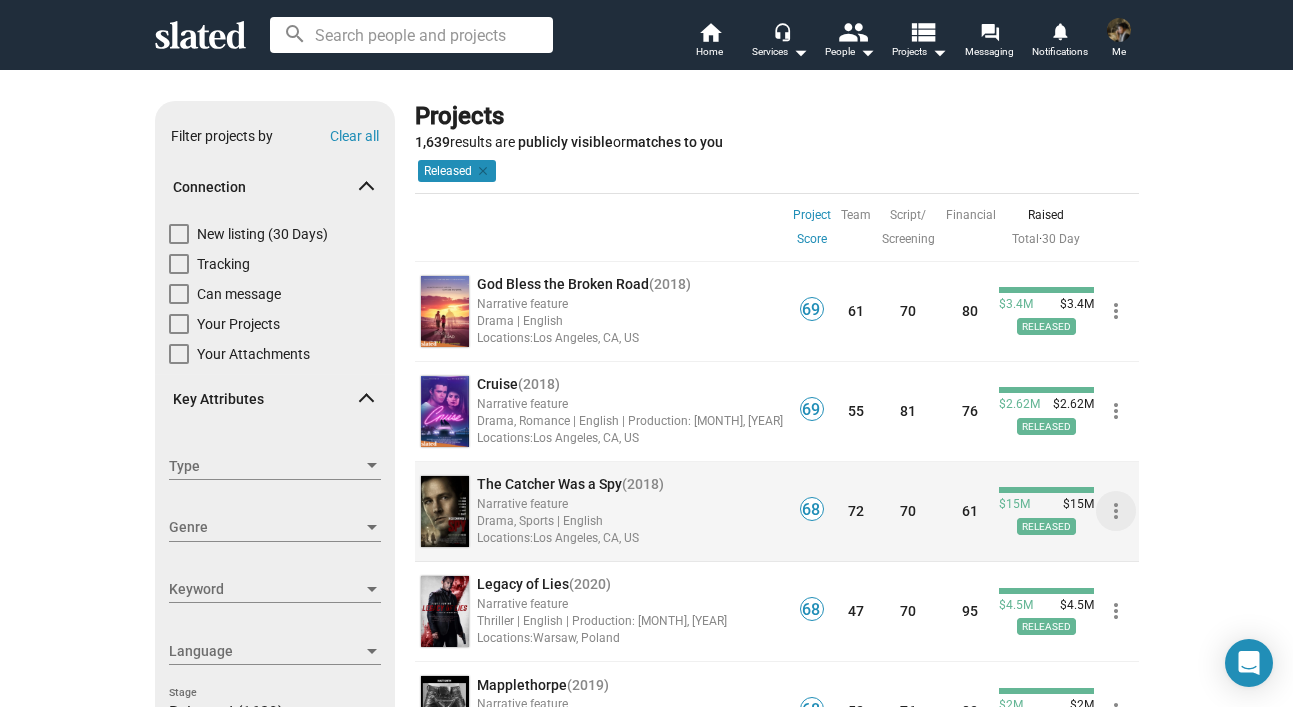 click on "more_vert" at bounding box center [1116, 511] 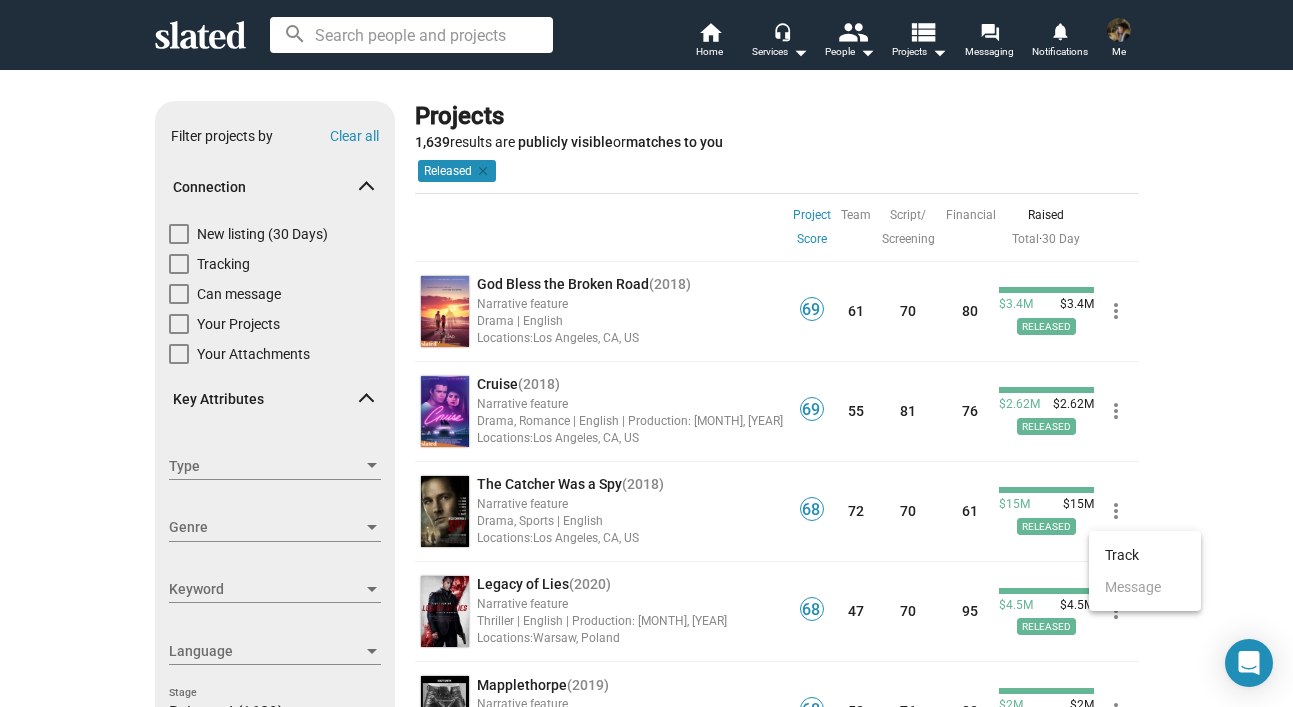 click at bounding box center (646, 353) 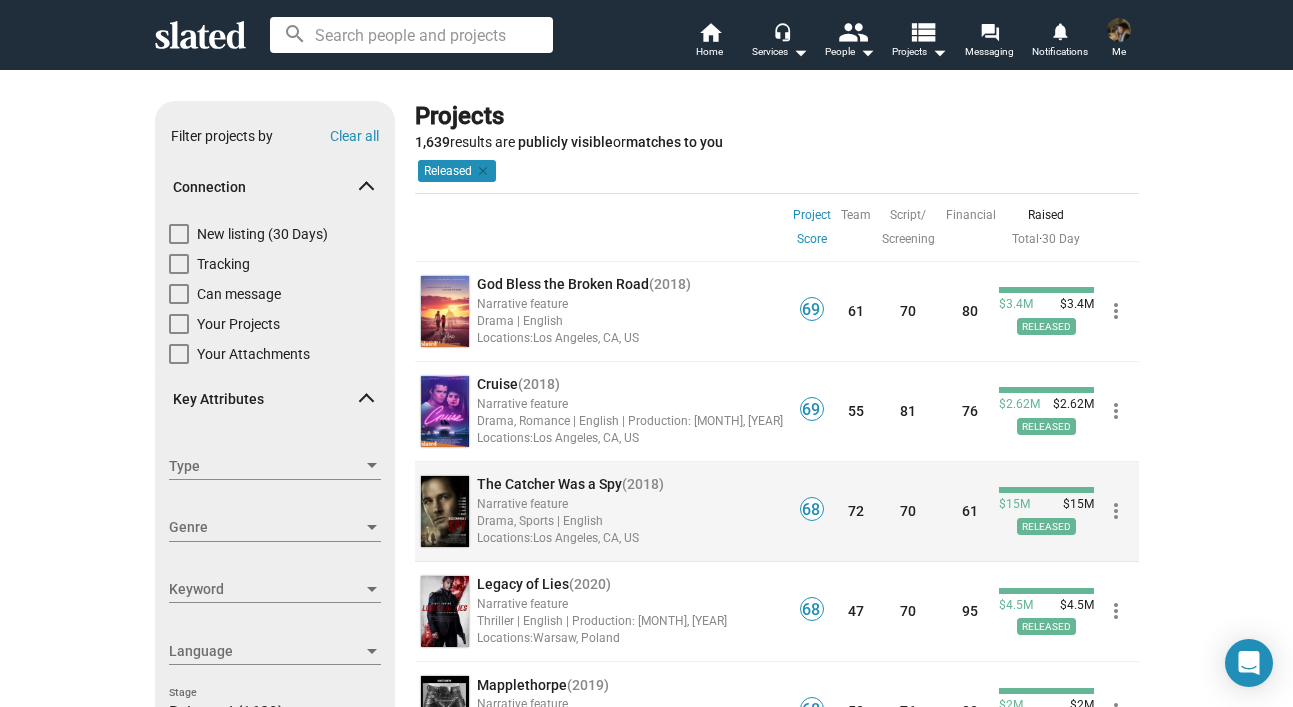 click on "The Catcher Was a Spy" at bounding box center [549, 484] 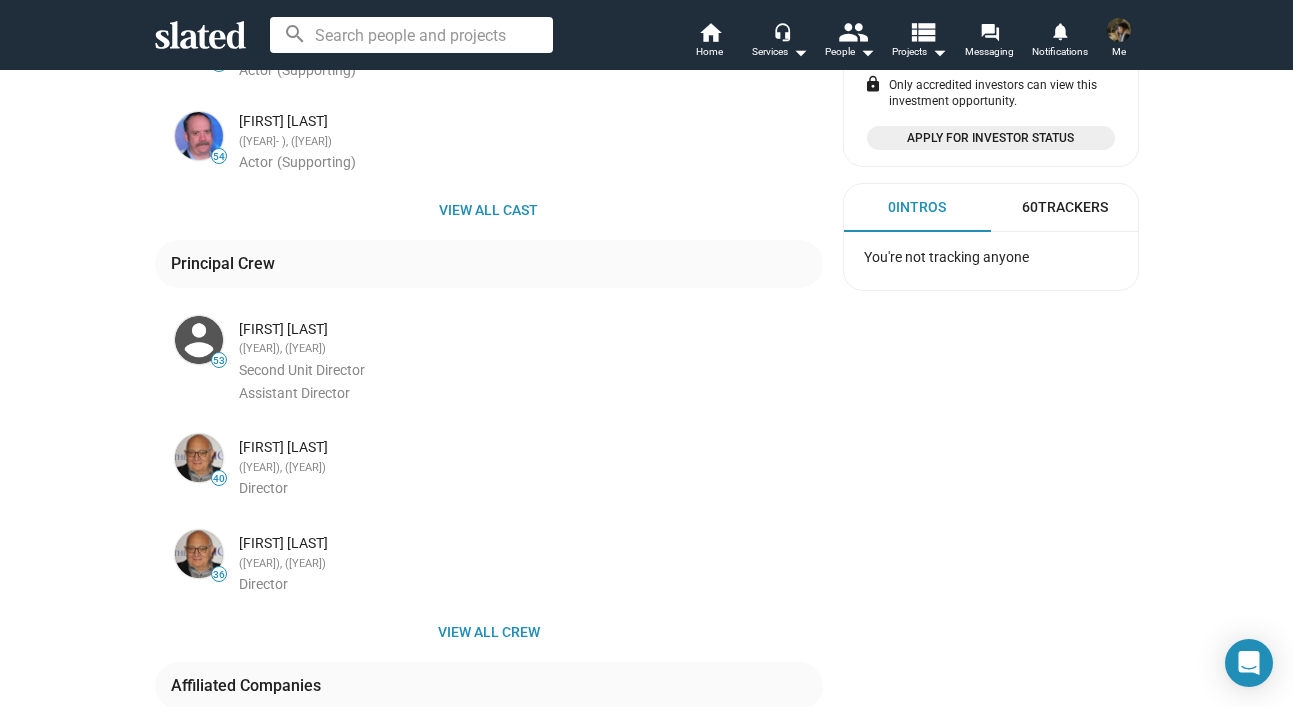 scroll, scrollTop: 672, scrollLeft: 0, axis: vertical 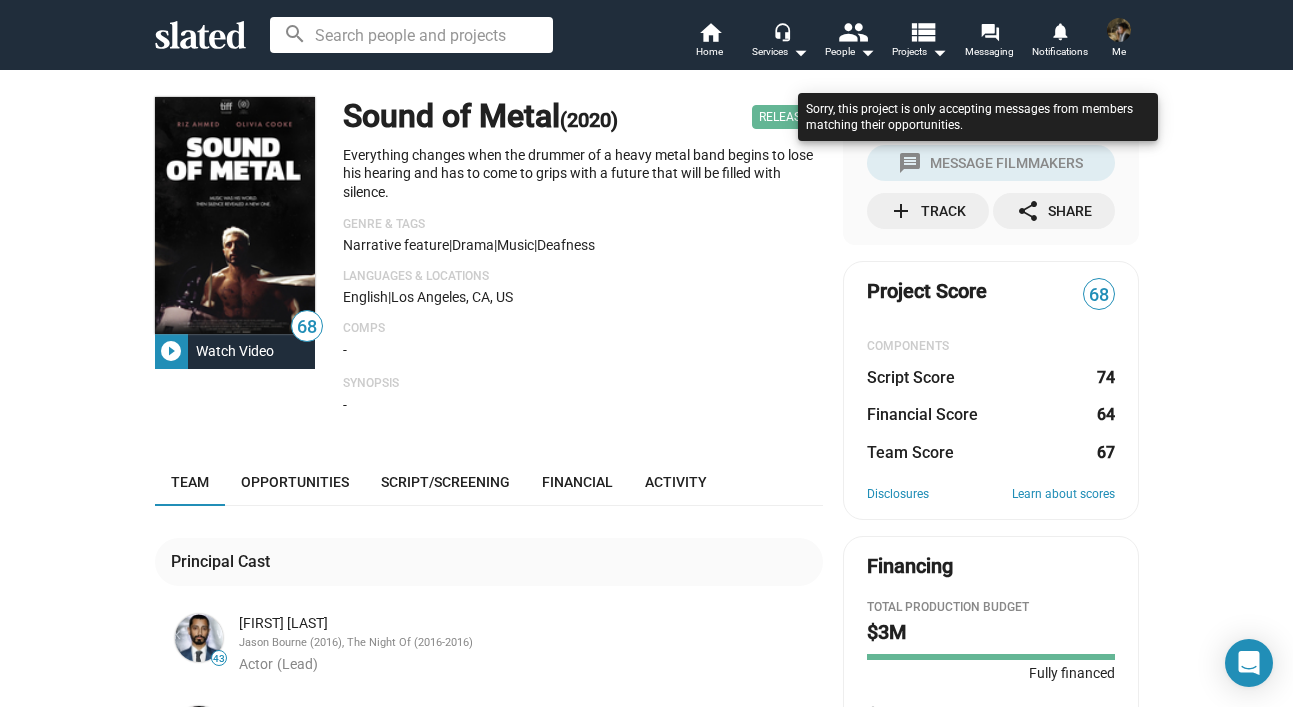 click at bounding box center [978, 137] 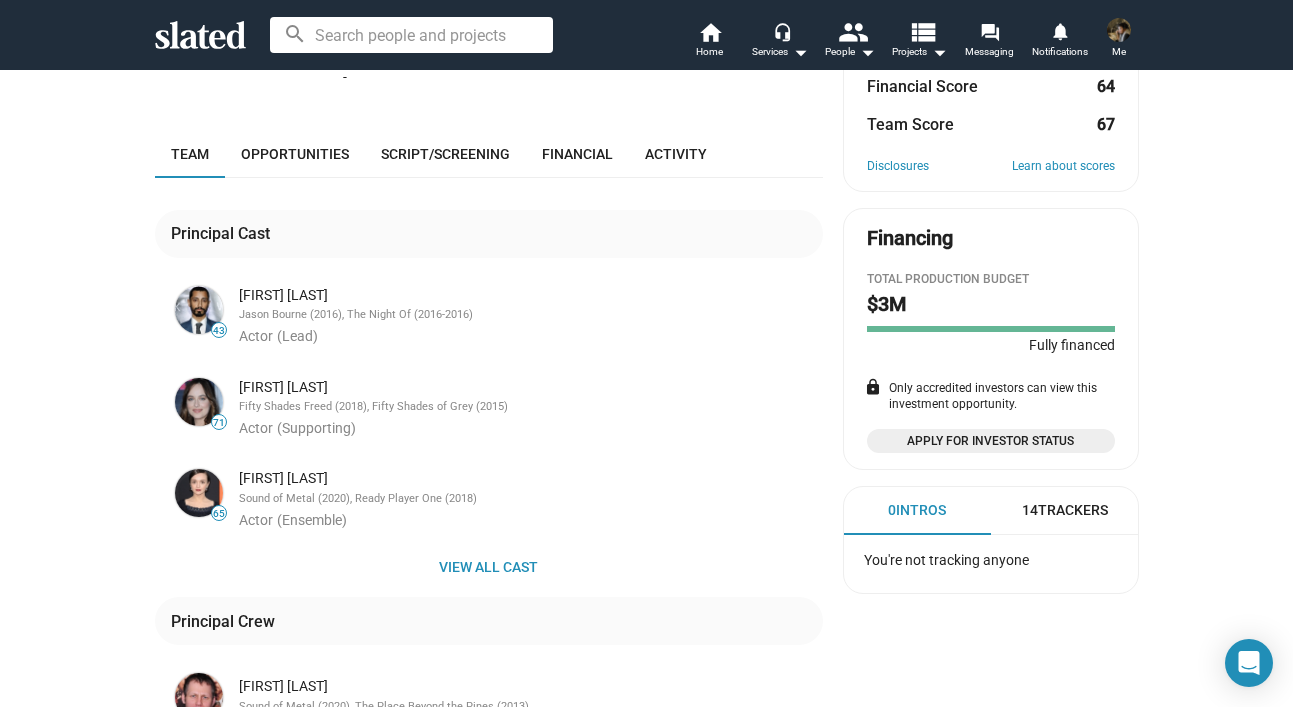 scroll, scrollTop: 341, scrollLeft: 0, axis: vertical 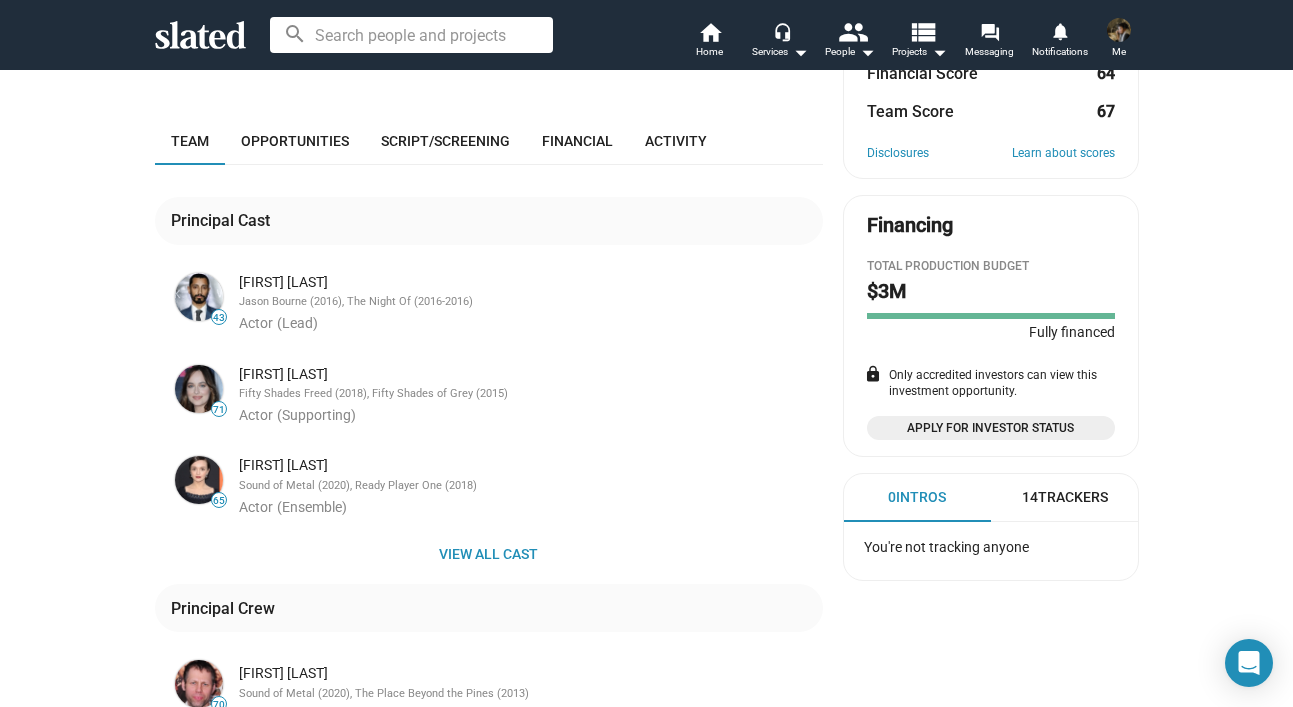 click on "14  Trackers" at bounding box center (1065, 497) 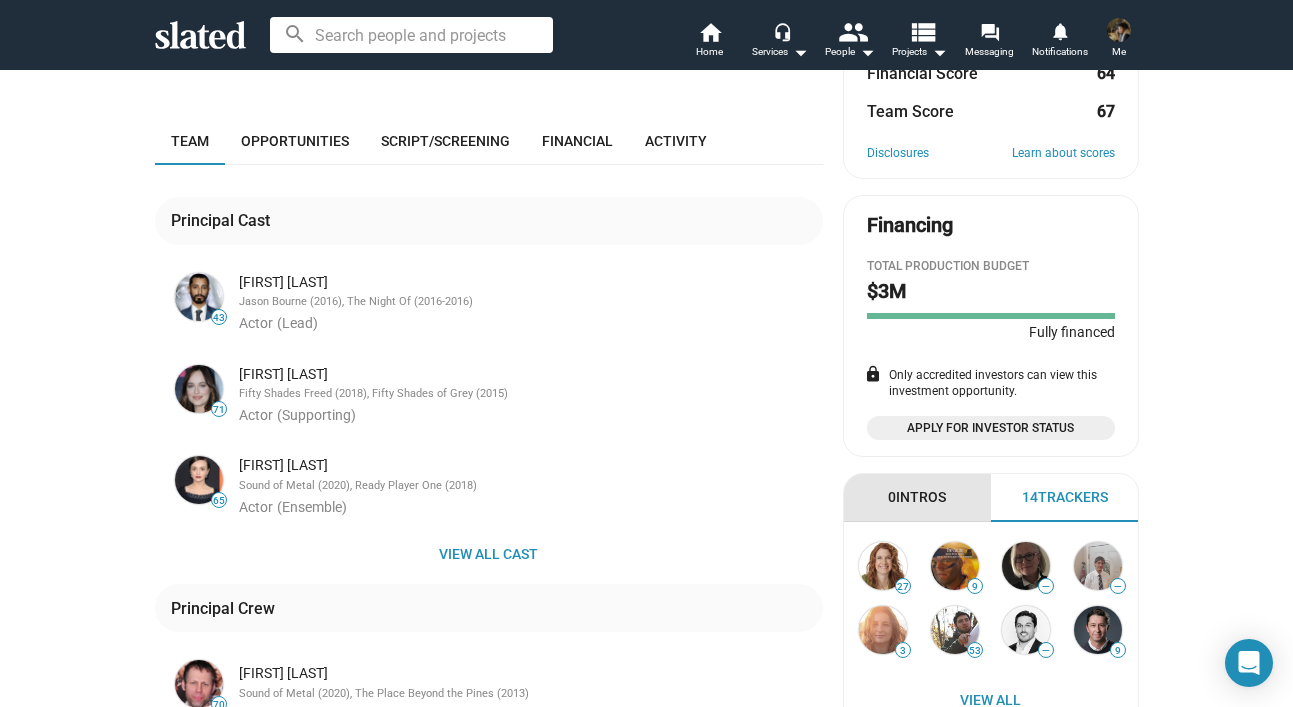 click on "0  Intros" at bounding box center (917, 498) 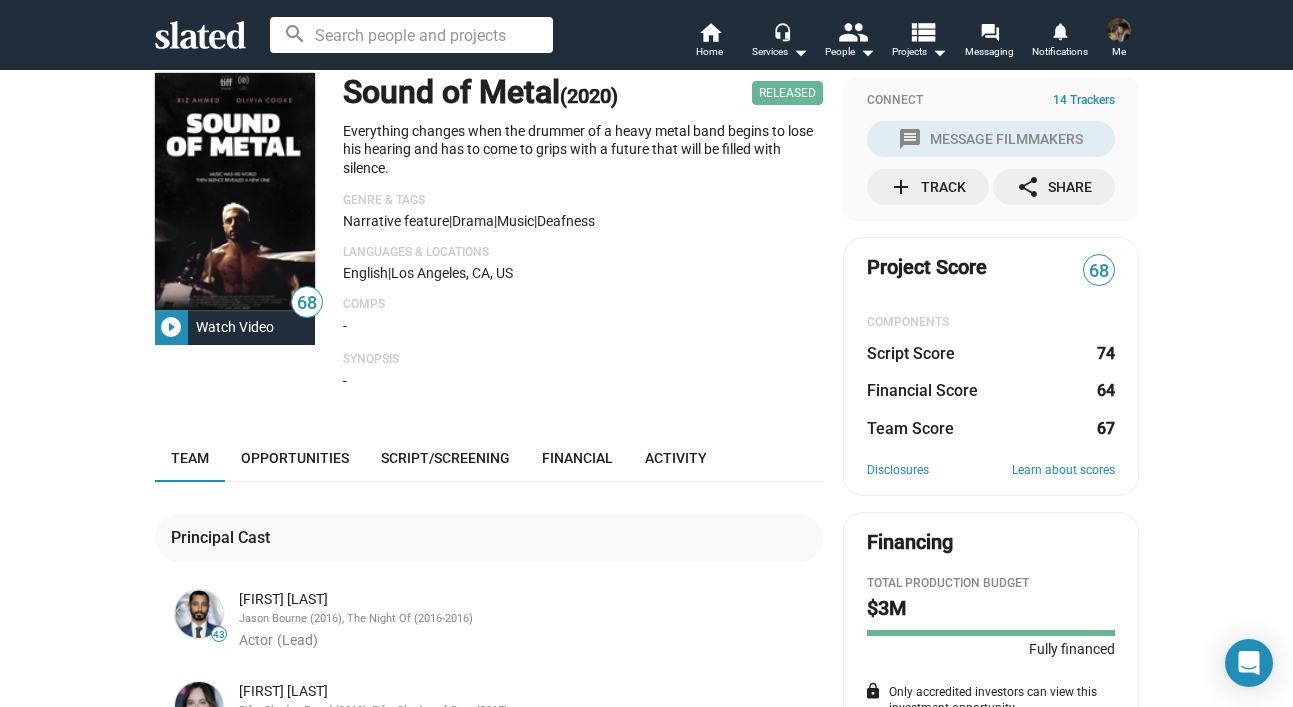 scroll, scrollTop: 11, scrollLeft: 0, axis: vertical 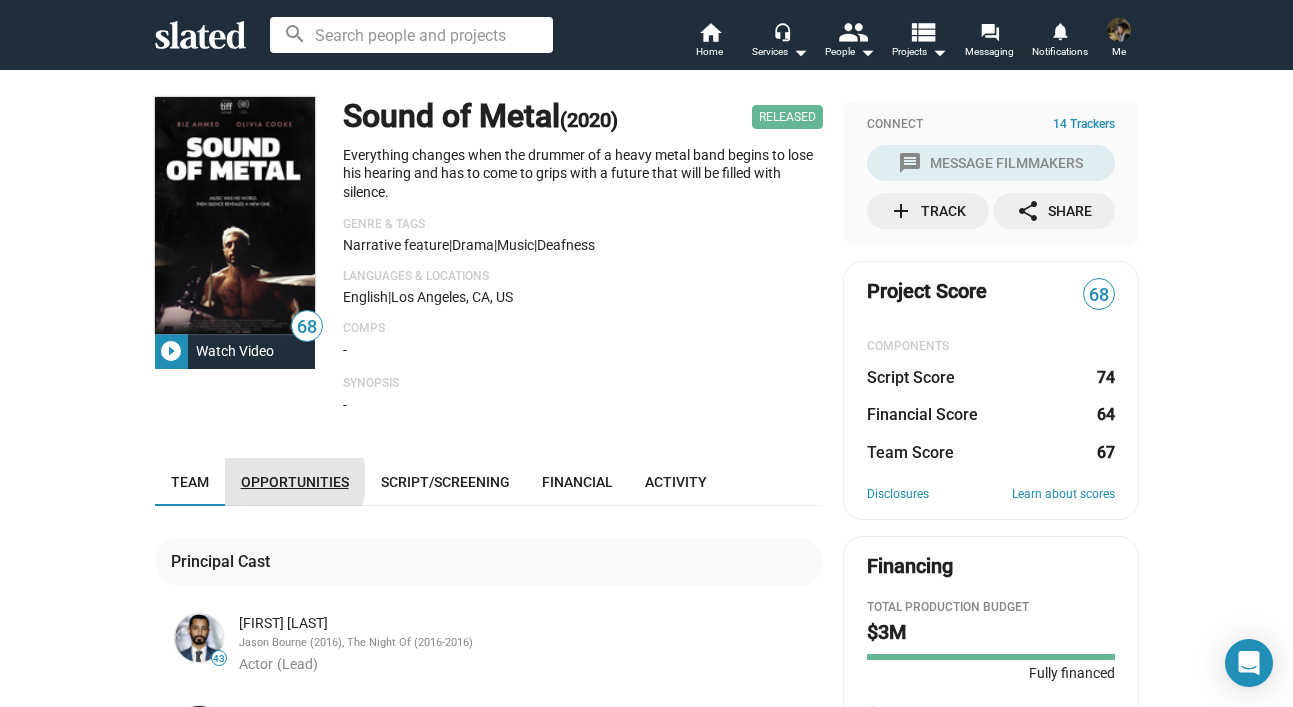 click on "Opportunities" at bounding box center (295, 482) 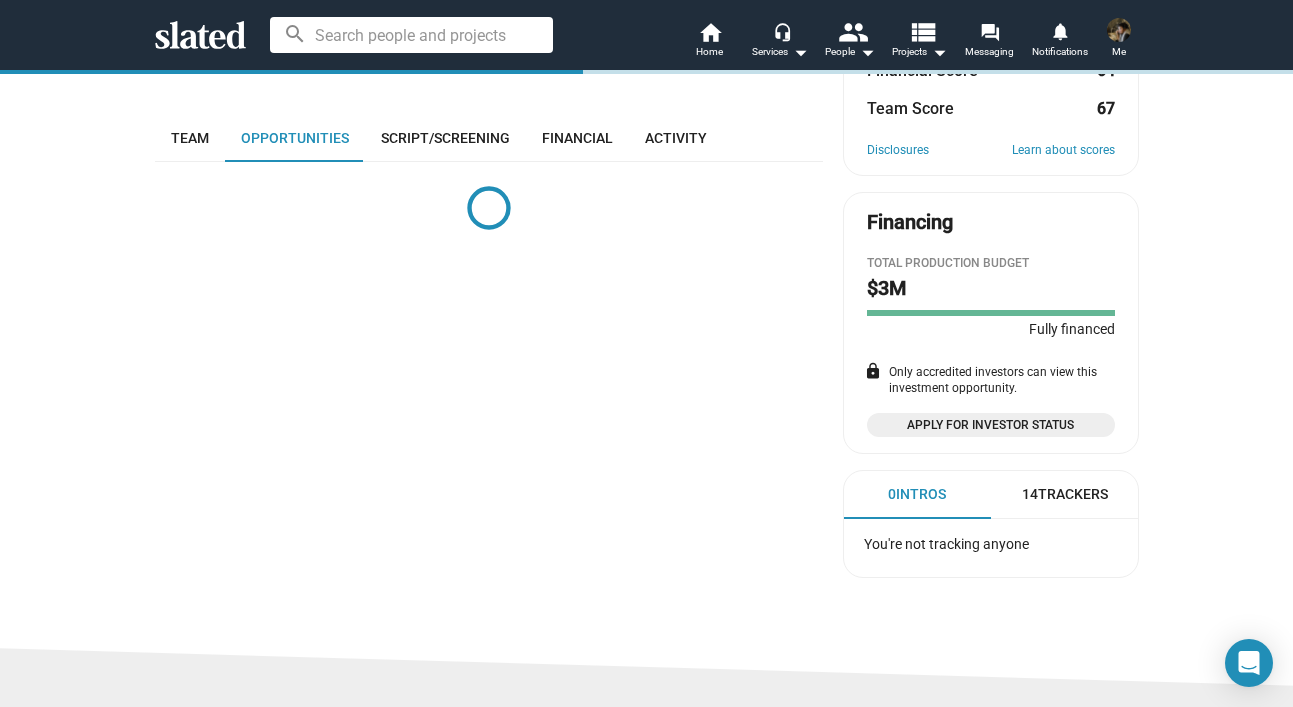 scroll, scrollTop: 390, scrollLeft: 0, axis: vertical 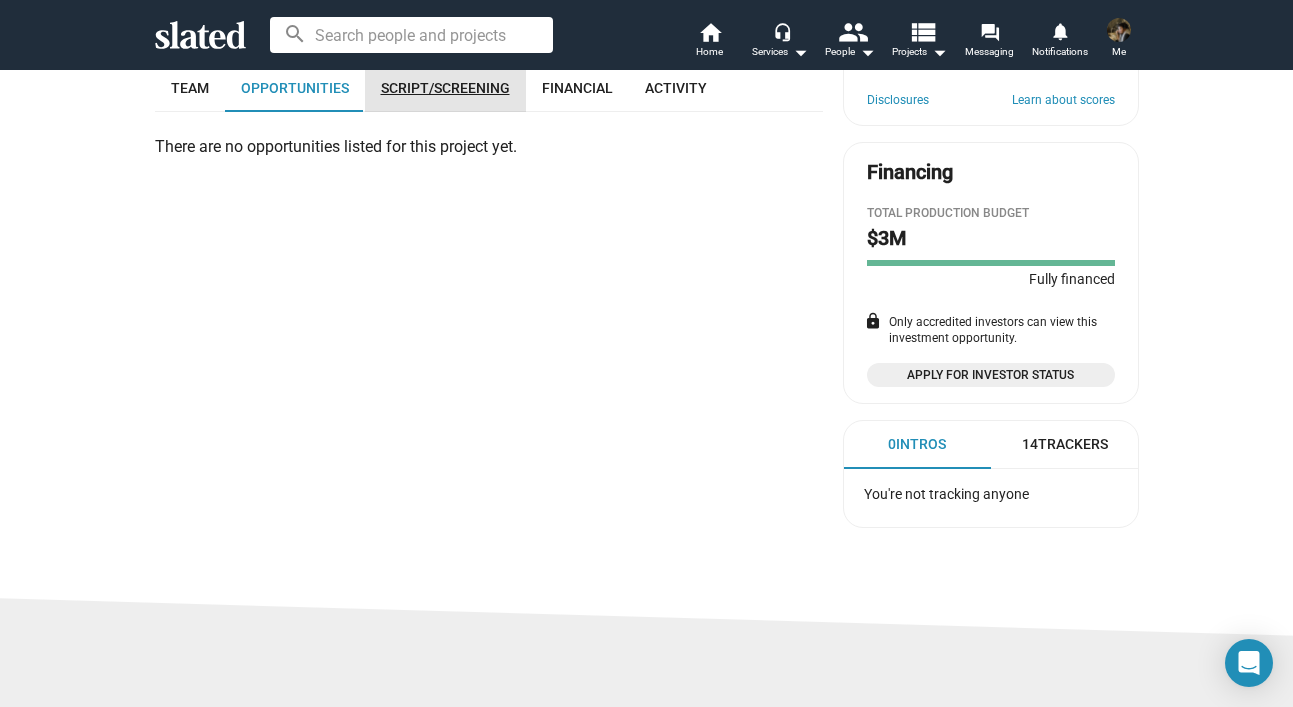 click on "Script/Screening" at bounding box center [445, 88] 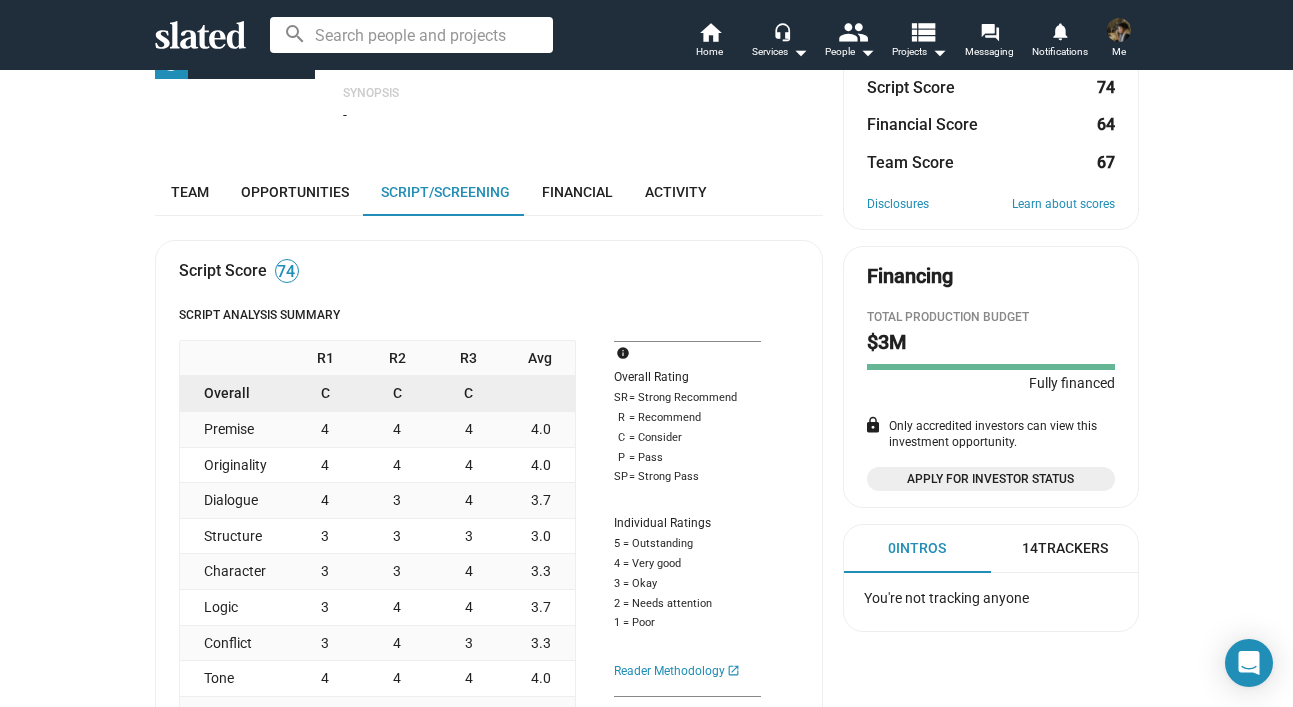 scroll, scrollTop: 140, scrollLeft: 0, axis: vertical 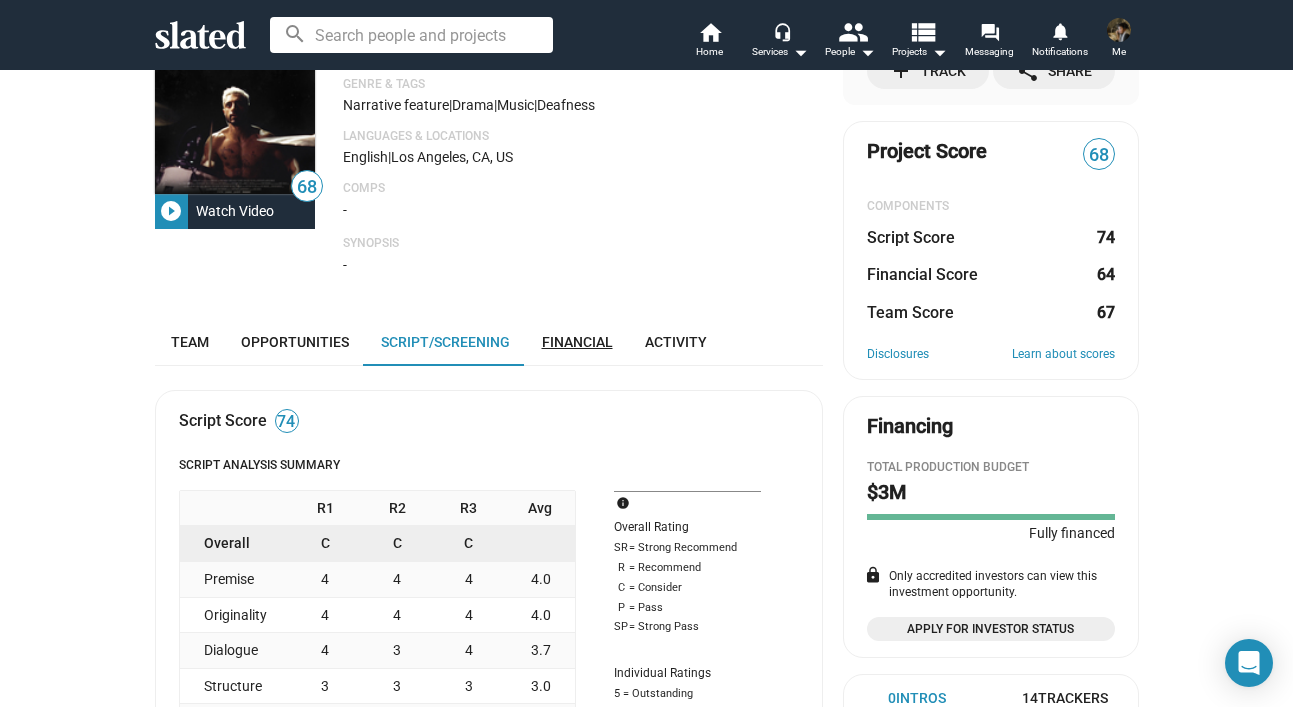 click on "[NUMBER] play_circle_filled  Watch Video  Sound of Metal  (2020) Released Everything changes when the drummer of a heavy metal band begins to lose his hearing and has to come to grips with a future that will be filled with silence. Genre & Tags  Narrative feature   |  Drama  |  Music  |  deafness Languages & Locations English  |  [CITY], [STATE], US Comps - Synopsis - - Team Opportunities Script/Screening Financial Activity Script Score 74 Script Analysis Summary R1 R2 R3 Avg Overall C C C   Premise 4 4 4 4.0 Originality 4 4 4 4.0 Dialogue 4 3 4 3.7 Structure 3 3 3 3.0 Character 3 3 4 3.3 Logic 3 4 4 3.7 Conflict 3 4 3 3.3 Tone 4 4 4 4.0 Pacing 3 3 3 3.0 Craft 3 3 3 3.0 info Overall Rating SR  = Strong Recommend R  = Recommend C  = Consider P  = Pass SP  = Strong Pass Individual Ratings 5 = Outstanding 4 = Very good 3 = Okay 2 = Needs attention 1 = Poor  Reader Methodology launch Loglines R1 R2 R3 Genres & Keywords Drama ,  Medical ,  Music ,  Feel Good/Uplifting ,  Disability ,  Inspirational ,  Addiction" at bounding box center (489, 806) 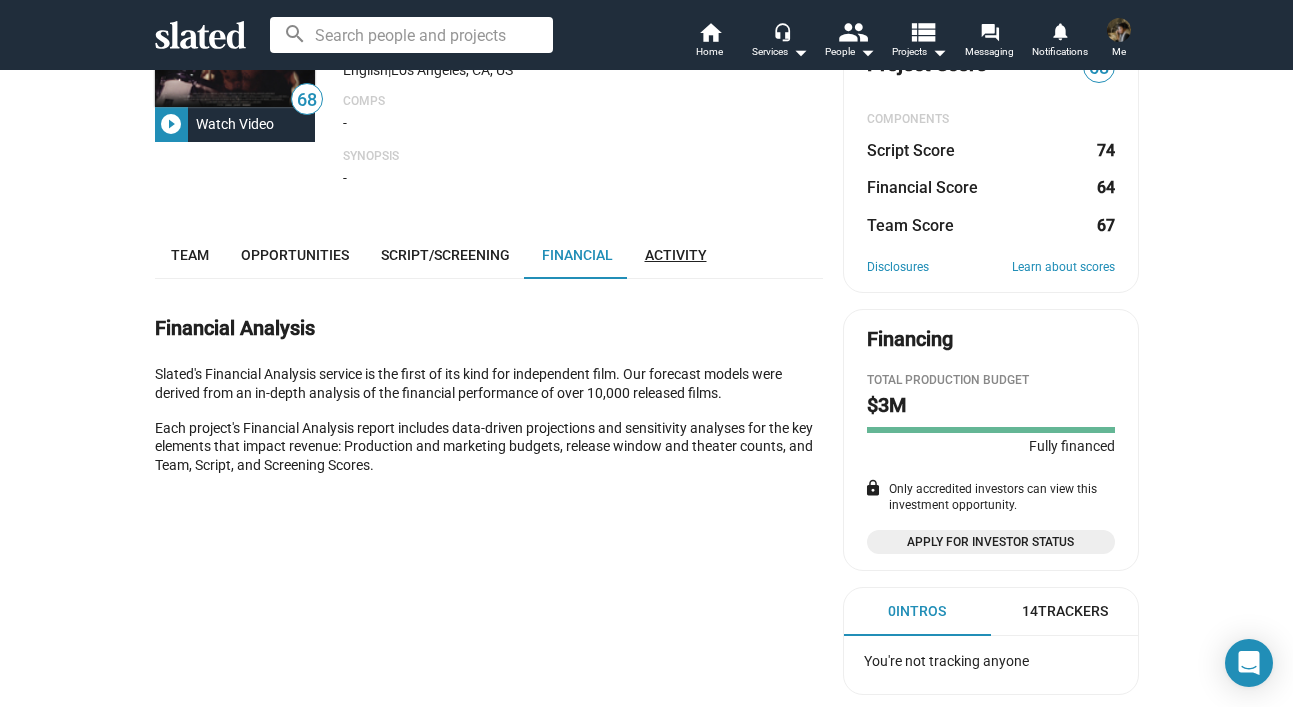 click on "Activity" at bounding box center (676, 255) 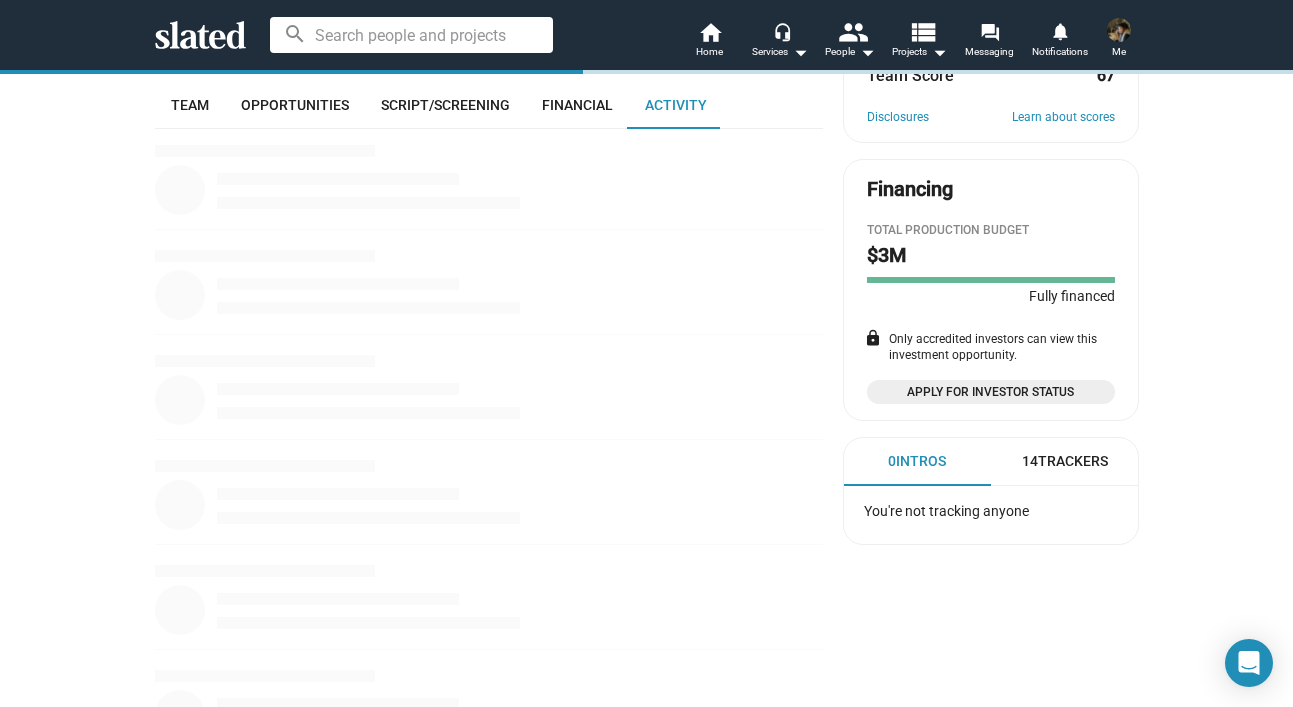 scroll, scrollTop: 390, scrollLeft: 0, axis: vertical 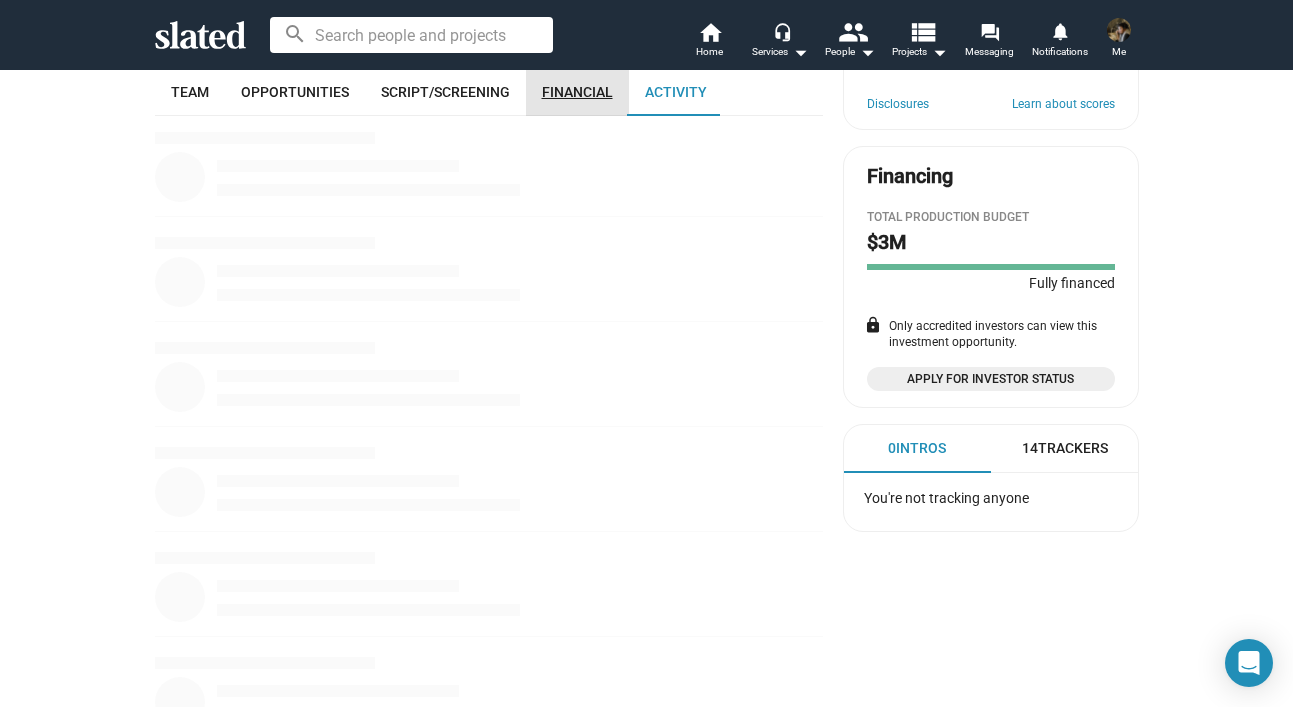 click on "Financial" at bounding box center [577, 92] 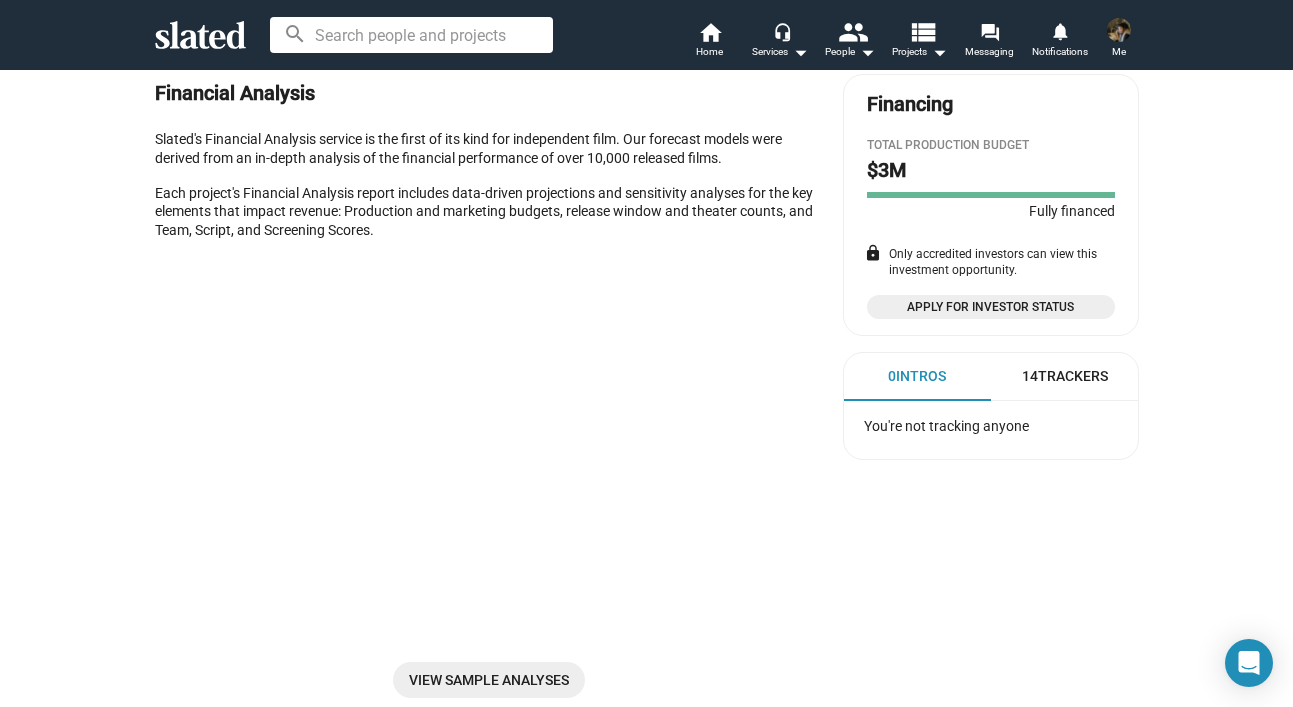 scroll, scrollTop: 464, scrollLeft: 0, axis: vertical 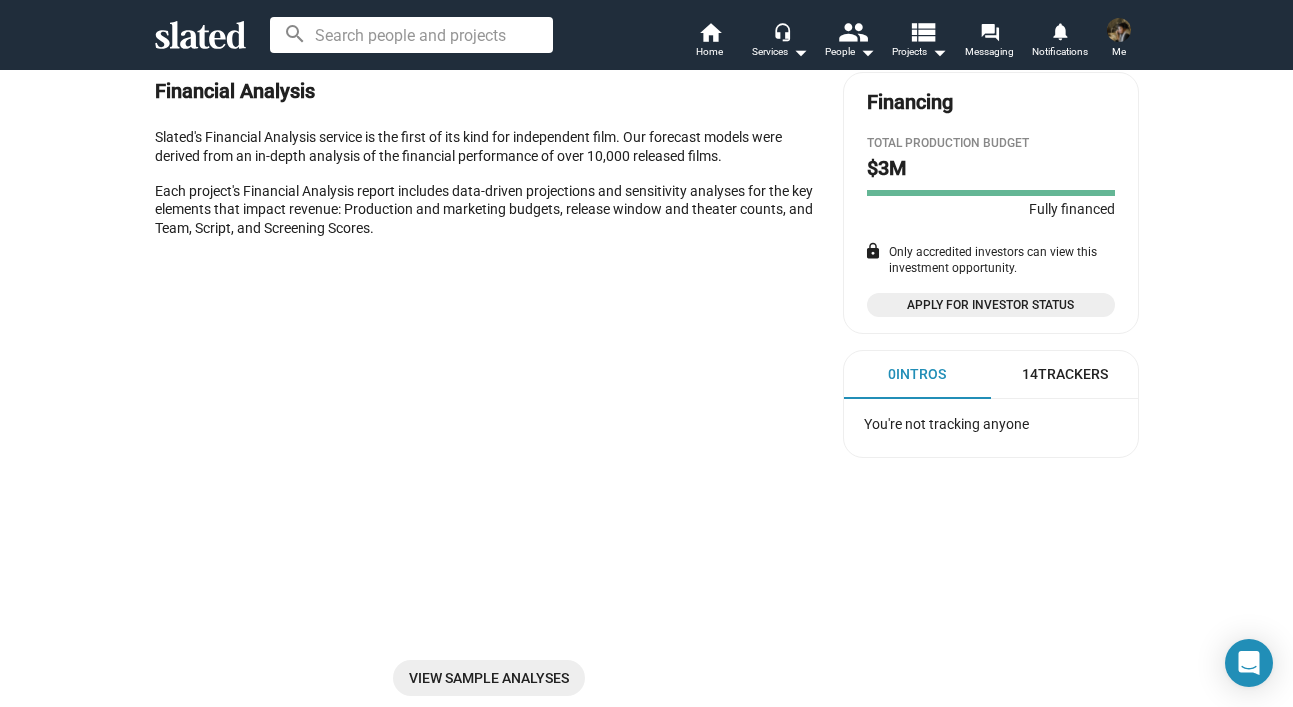 click on "[NUMBER] play_circle_filled  Watch Video  Sound of Metal  (2020) Released Everything changes when the drummer of a heavy metal band begins to lose his hearing and has to come to grips with a future that will be filled with silence. Genre & Tags  Narrative feature   |  Drama  |  Music  |  deafness Languages & Locations English  |  [CITY], [STATE], US Comps - Synopsis - - Team Opportunities Script/Screening Financial Activity Financial Analysis  Slated's Financial Analysis service is the first of its kind for independent film. Our forecast models were derived from an in-depth analysis of the financial performance of over 10,000 released films.   Each project's Financial Analysis report includes data-driven projections and sensitivity analyses for the key elements that impact revenue: Production and marketing budgets, release window and theater counts, and Team, Script, and Screening Scores.  View sample analyses  Connect  14 Trackers message  Message Filmmakers  add  Track  share  Share  Project Score 68" at bounding box center (646, 194) 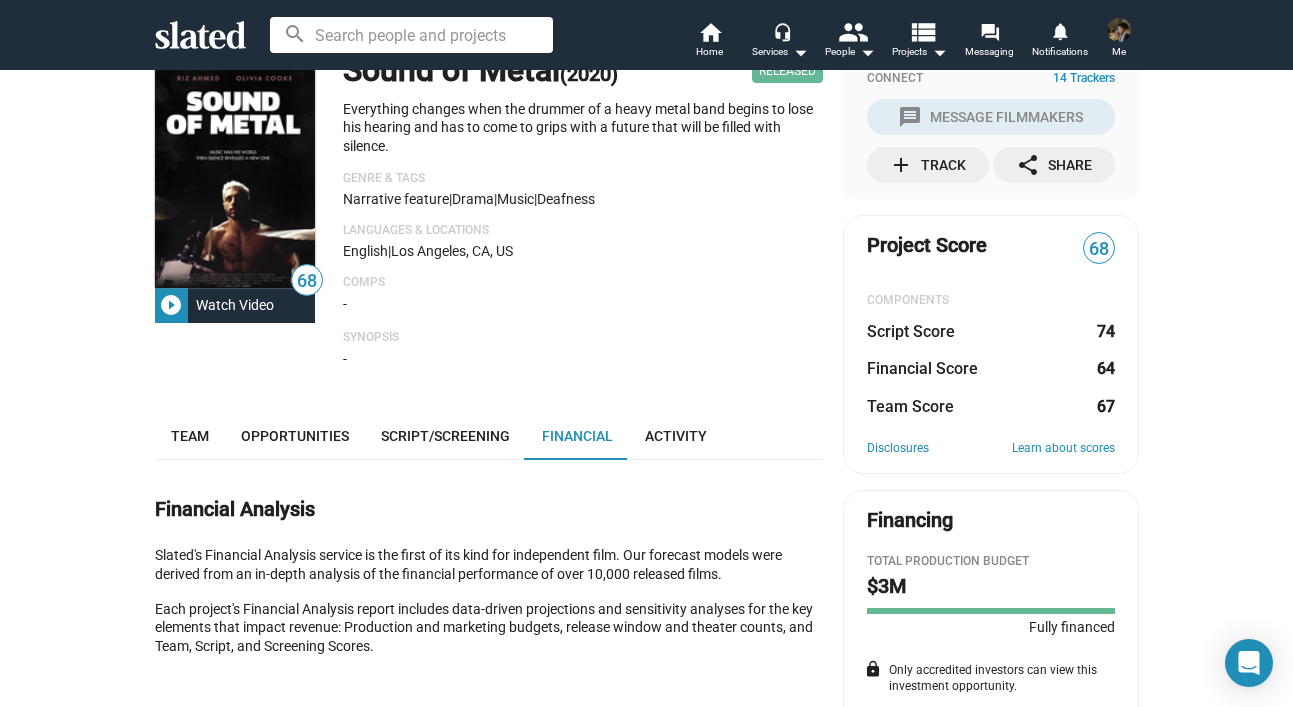 scroll, scrollTop: 0, scrollLeft: 0, axis: both 